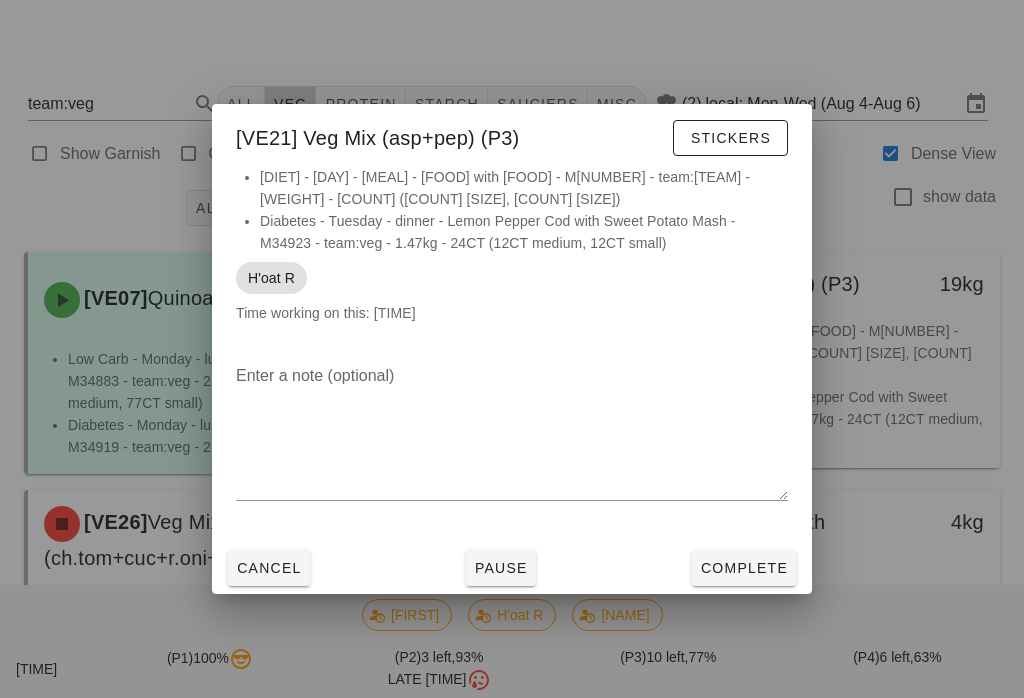 scroll, scrollTop: 0, scrollLeft: 0, axis: both 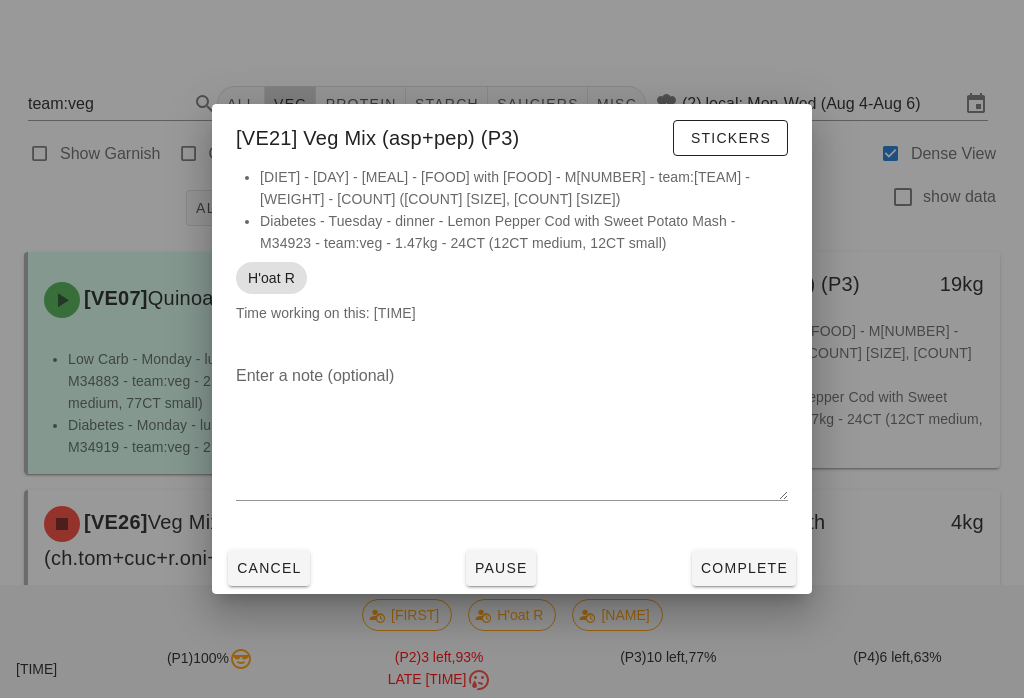 click at bounding box center (512, 349) 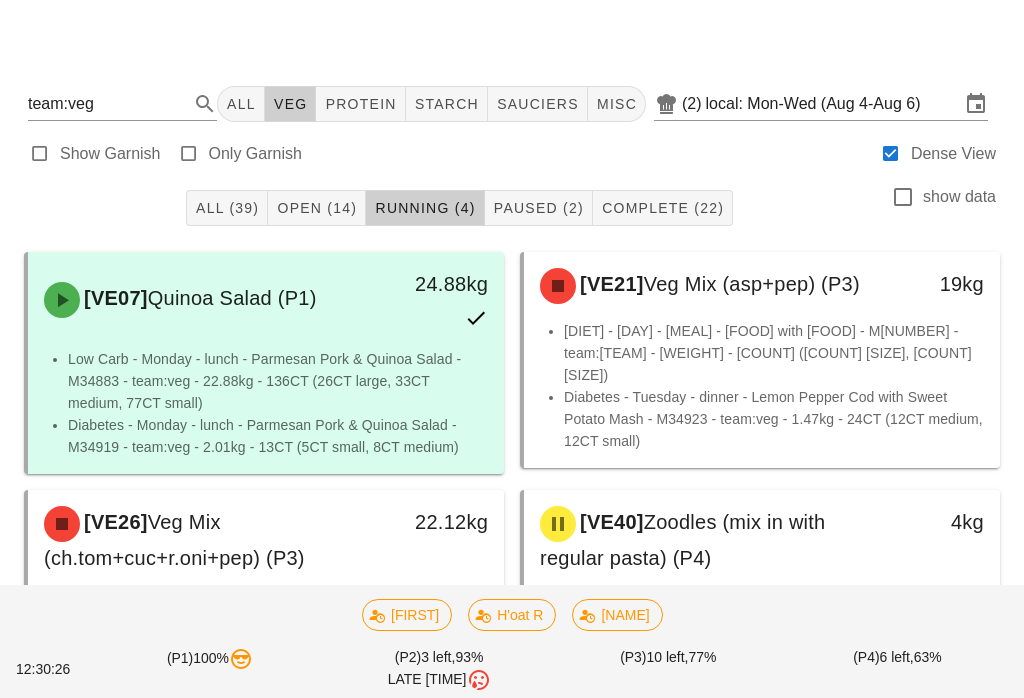 click on "Open (14)" at bounding box center (317, 208) 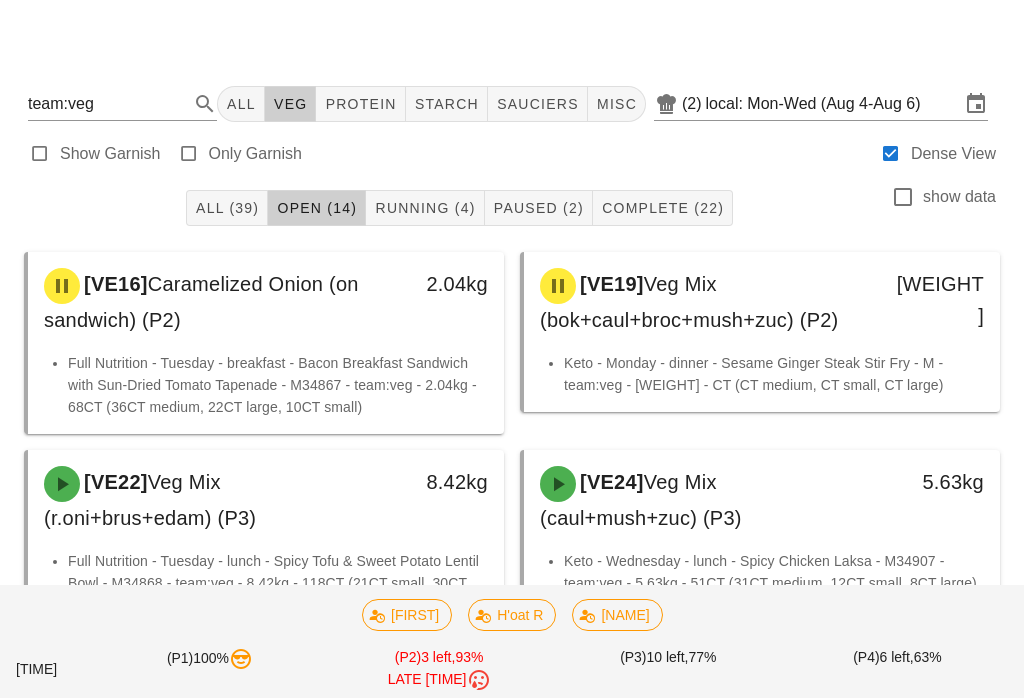 click on "Open (14)" at bounding box center (316, 208) 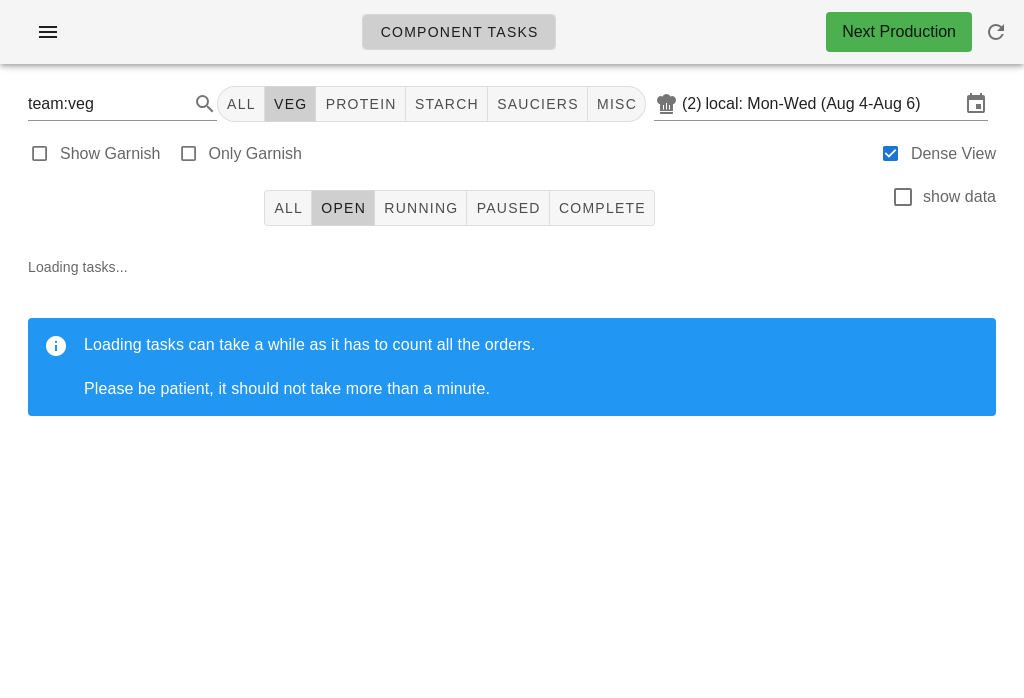 scroll, scrollTop: 0, scrollLeft: 0, axis: both 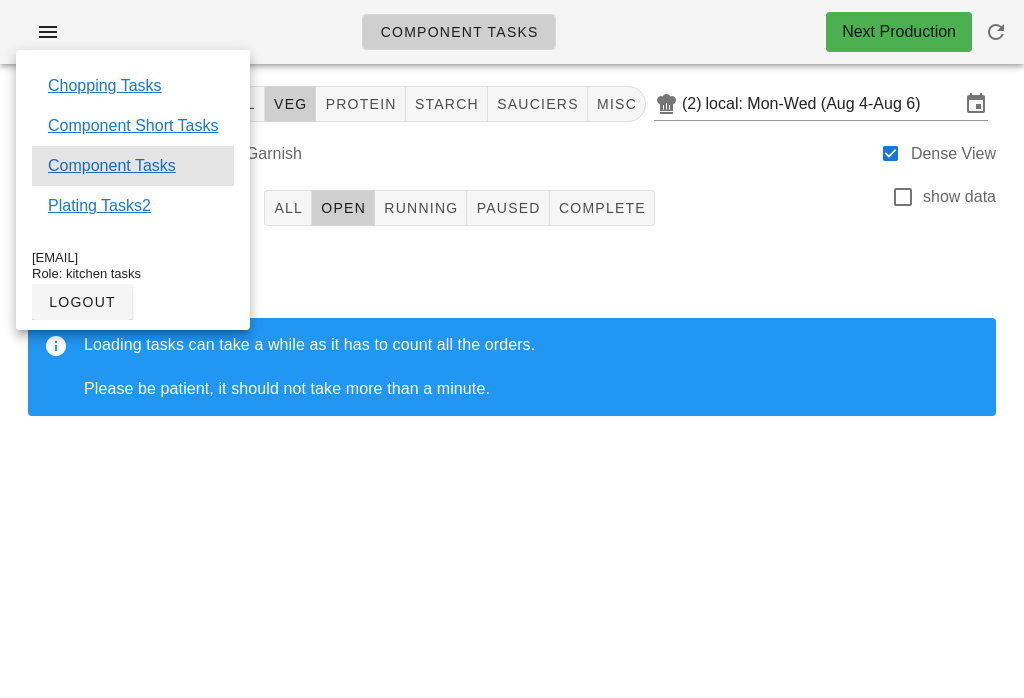 click on "Component Tasks" at bounding box center [112, 166] 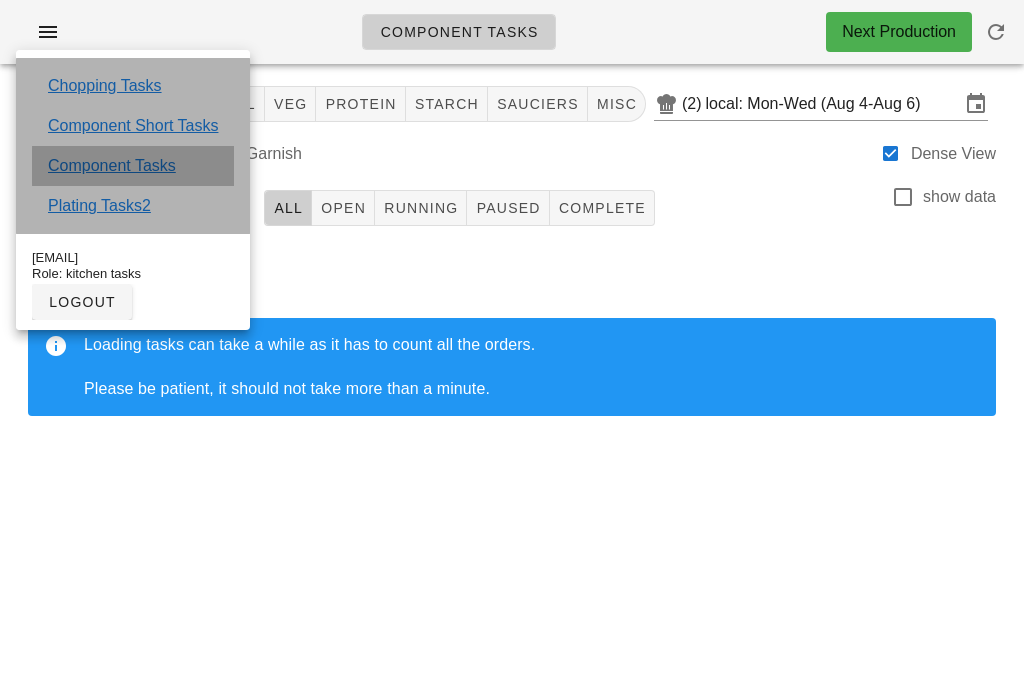 type 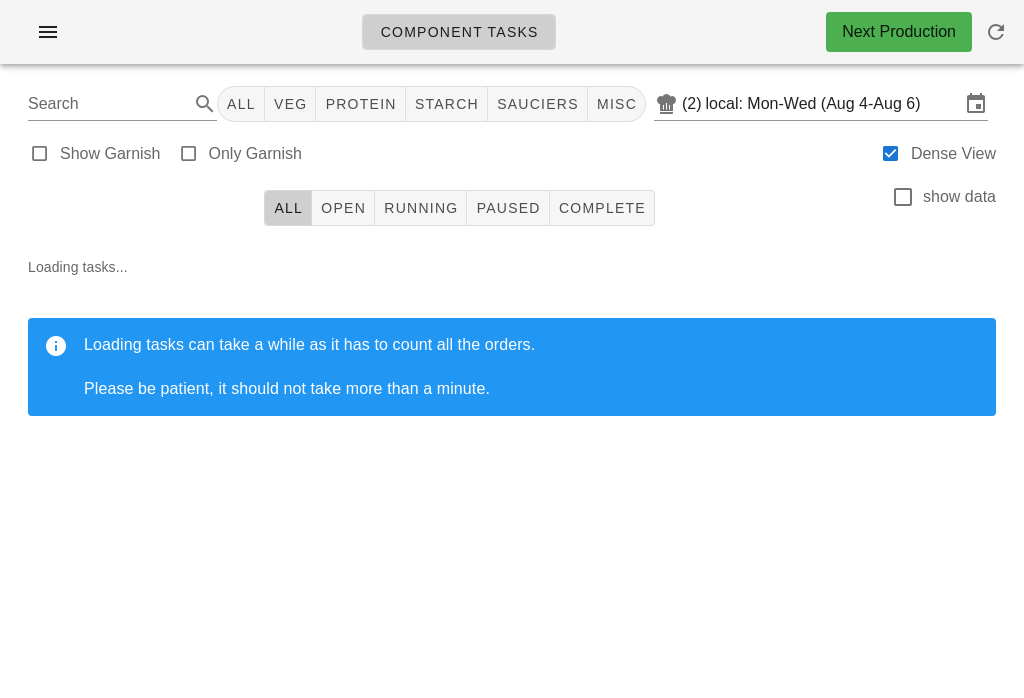 click at bounding box center [48, 32] 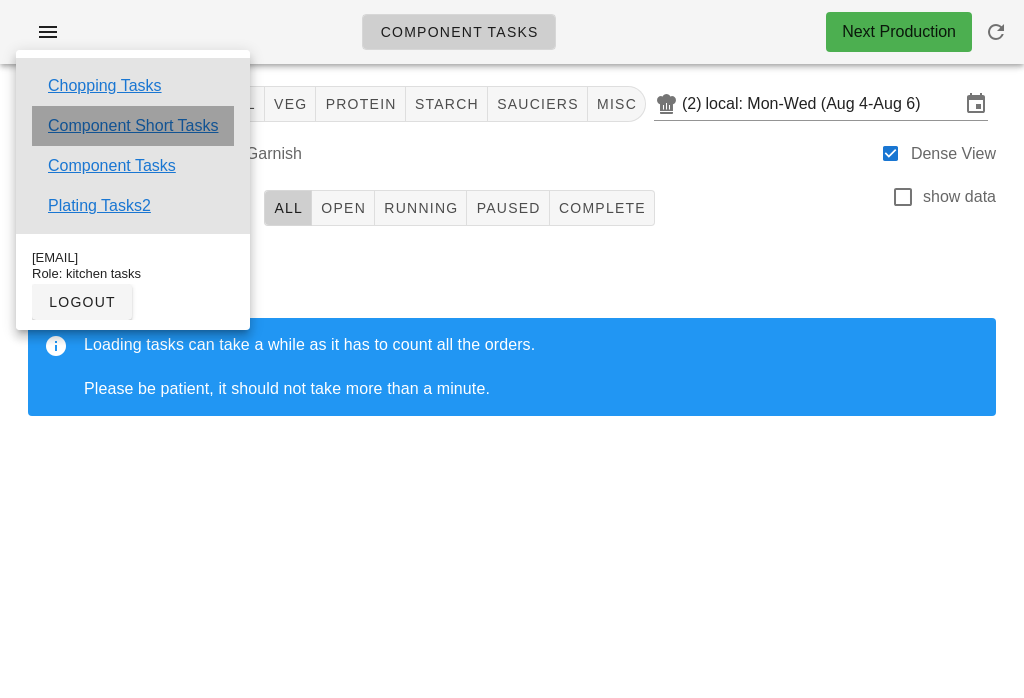 click on "Component Short Tasks" at bounding box center (133, 126) 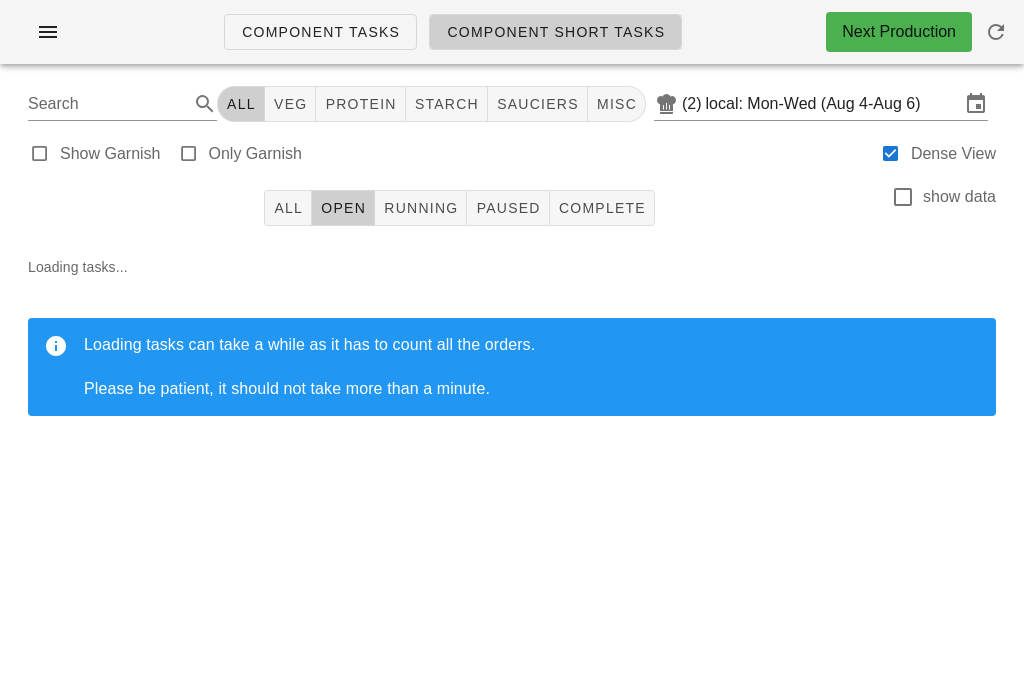 click at bounding box center [996, 32] 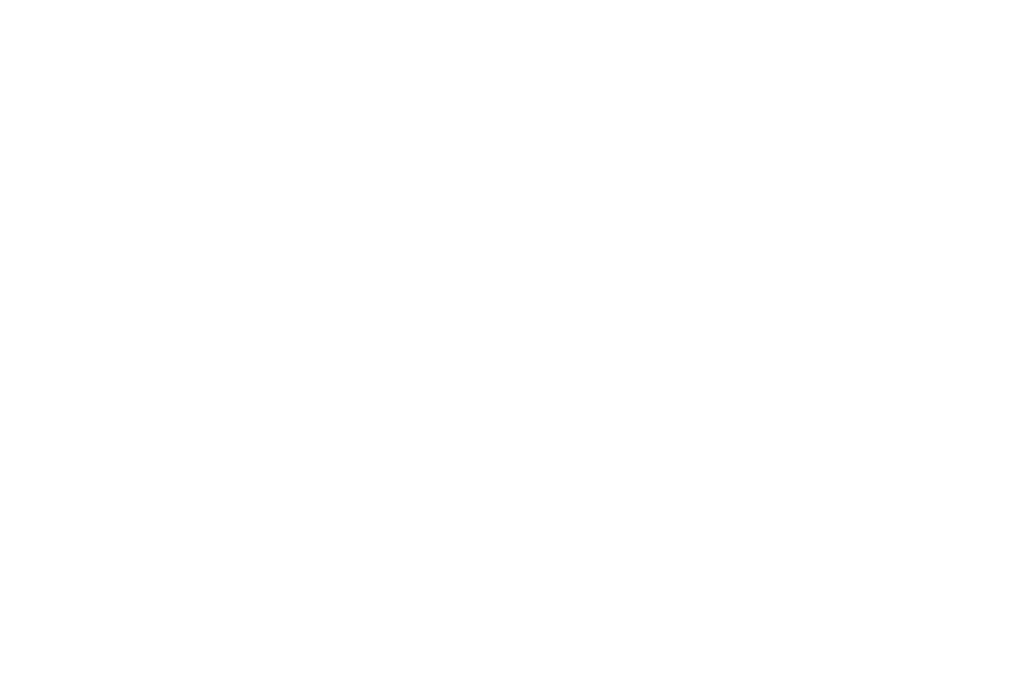 scroll, scrollTop: 0, scrollLeft: 0, axis: both 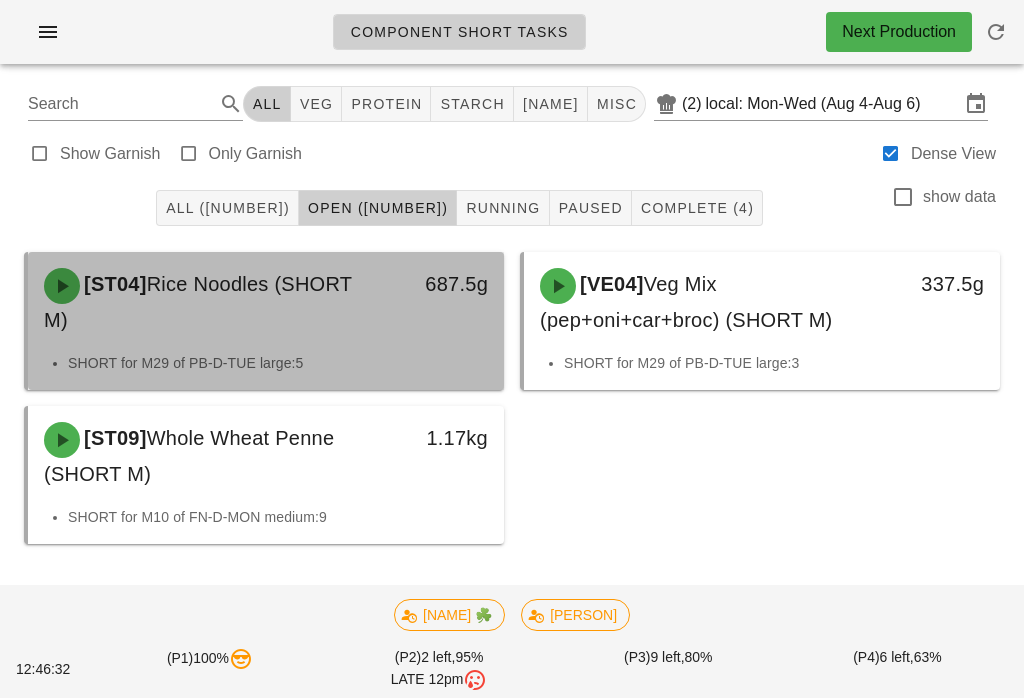 click on "SHORT for M29 of PB-D-TUE large:5" at bounding box center [278, 363] 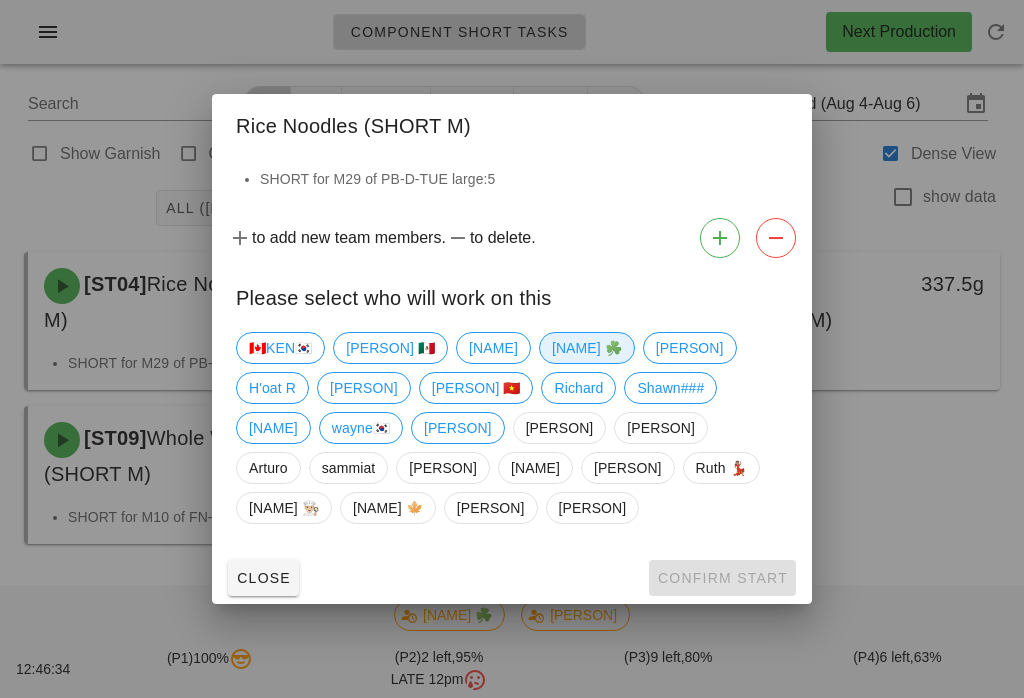 click on "[NAME] ☘️" at bounding box center (587, 348) 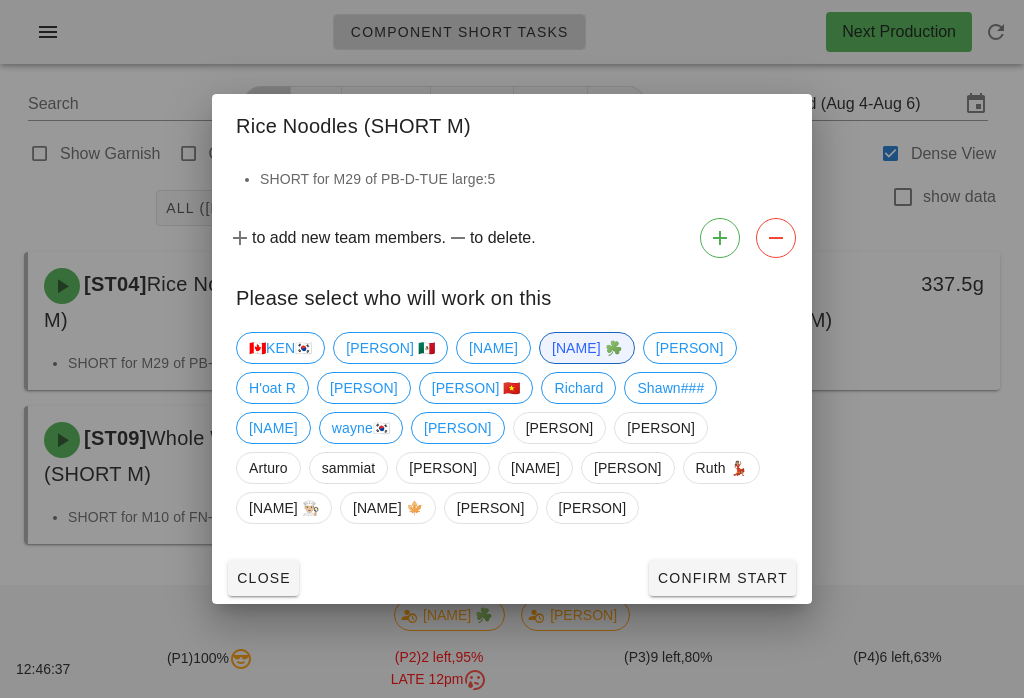 click on "Confirm Start" at bounding box center (722, 578) 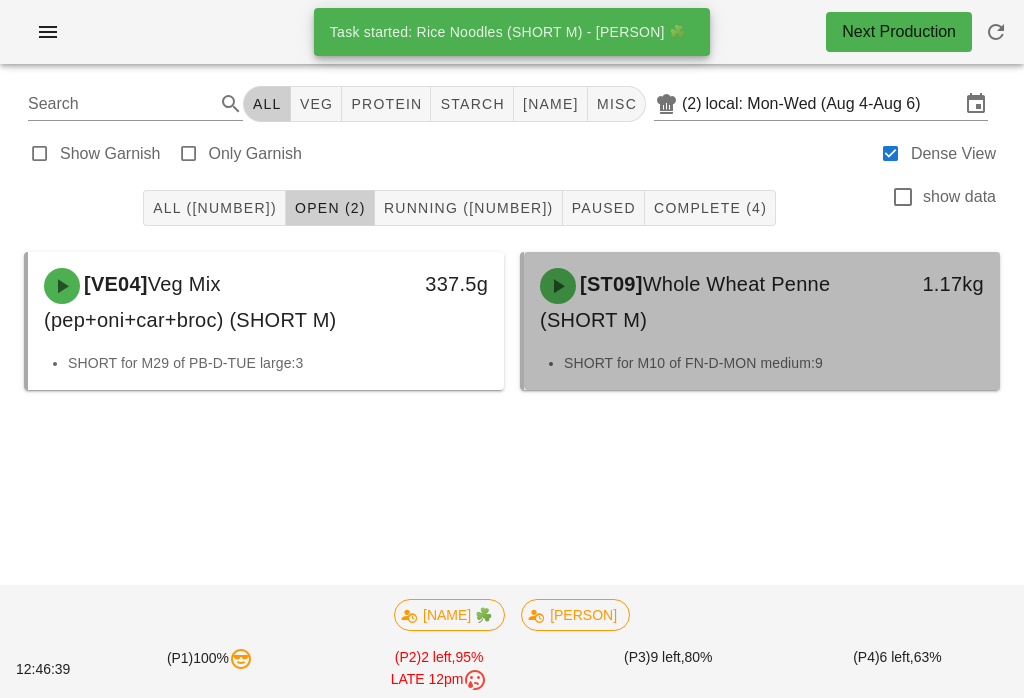 click on "SHORT for M10 of FN-D-MON medium:9" at bounding box center [774, 363] 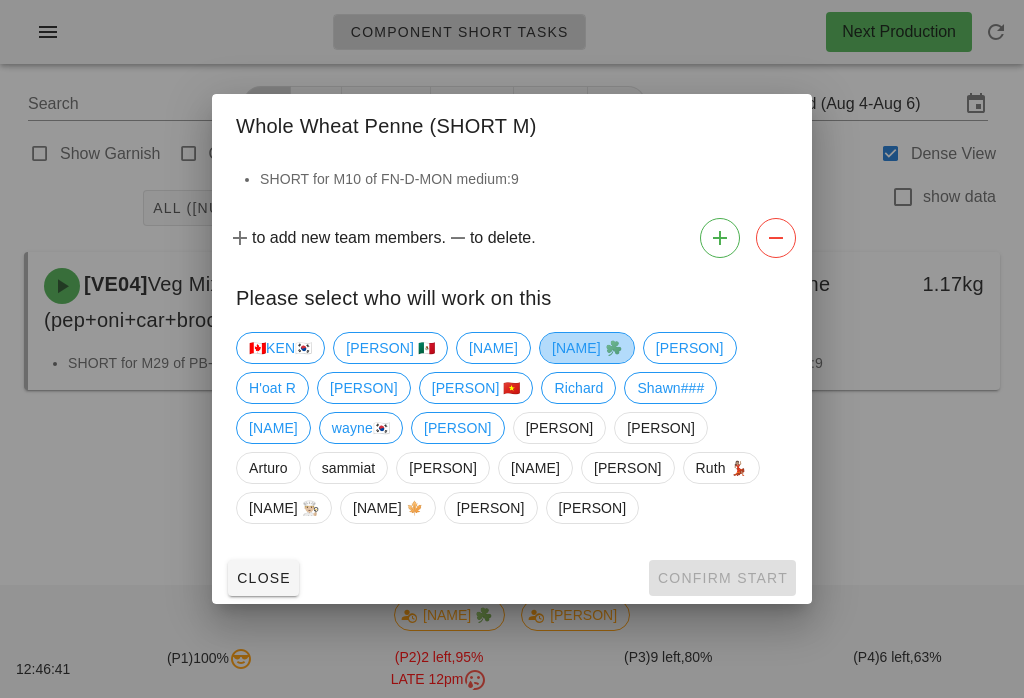 click on "[NAME] ☘️" at bounding box center (587, 348) 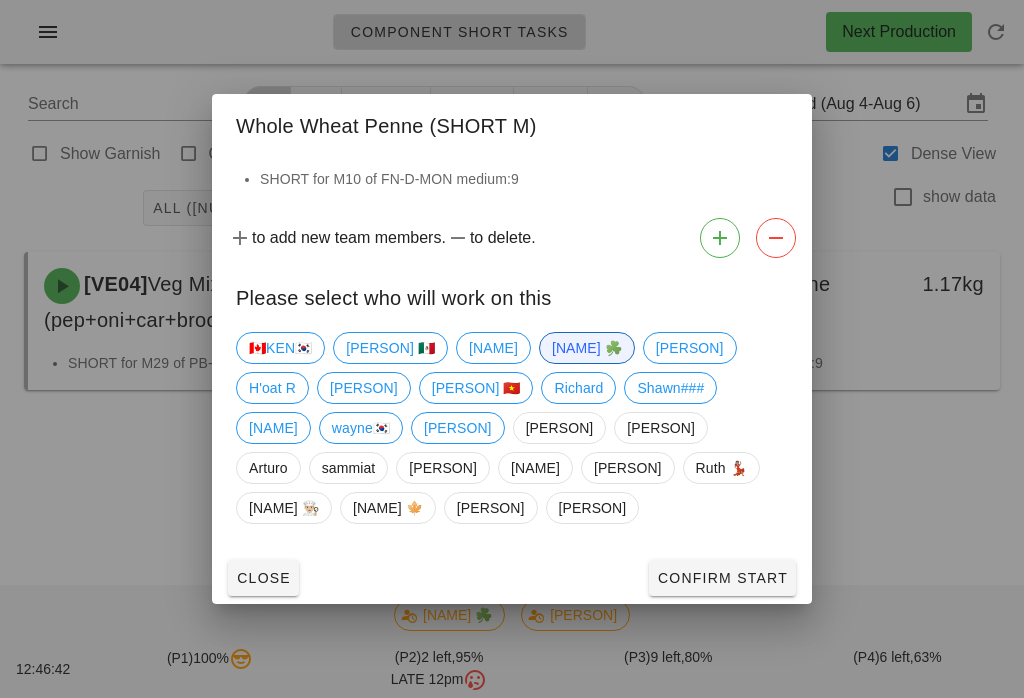 click on "Confirm Start" at bounding box center [722, 578] 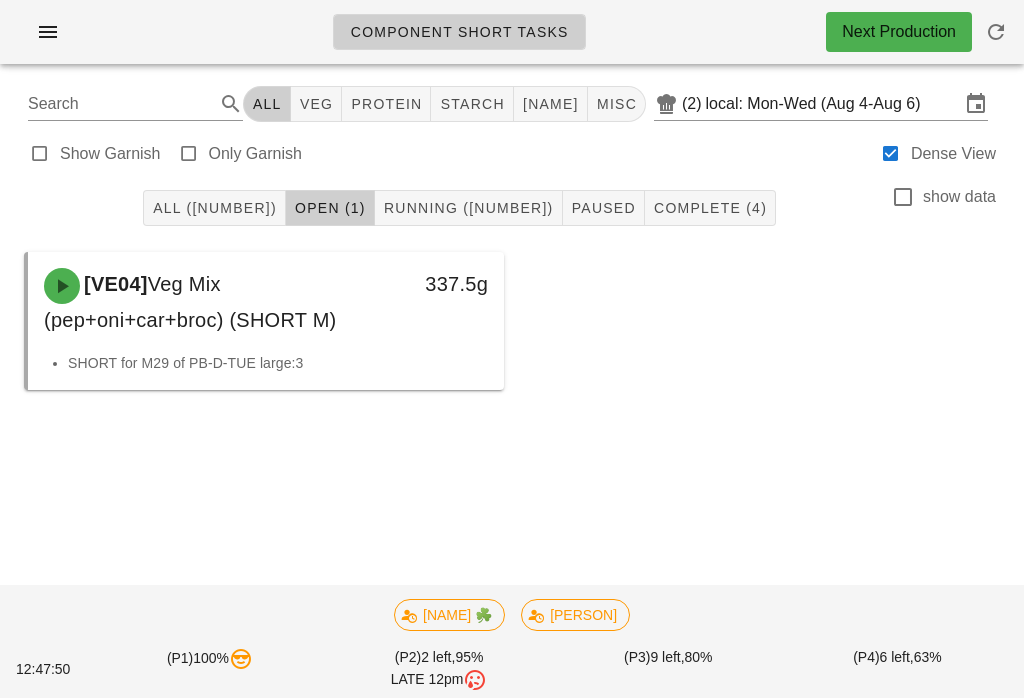 click on "All ([NUMBER])" at bounding box center [214, 208] 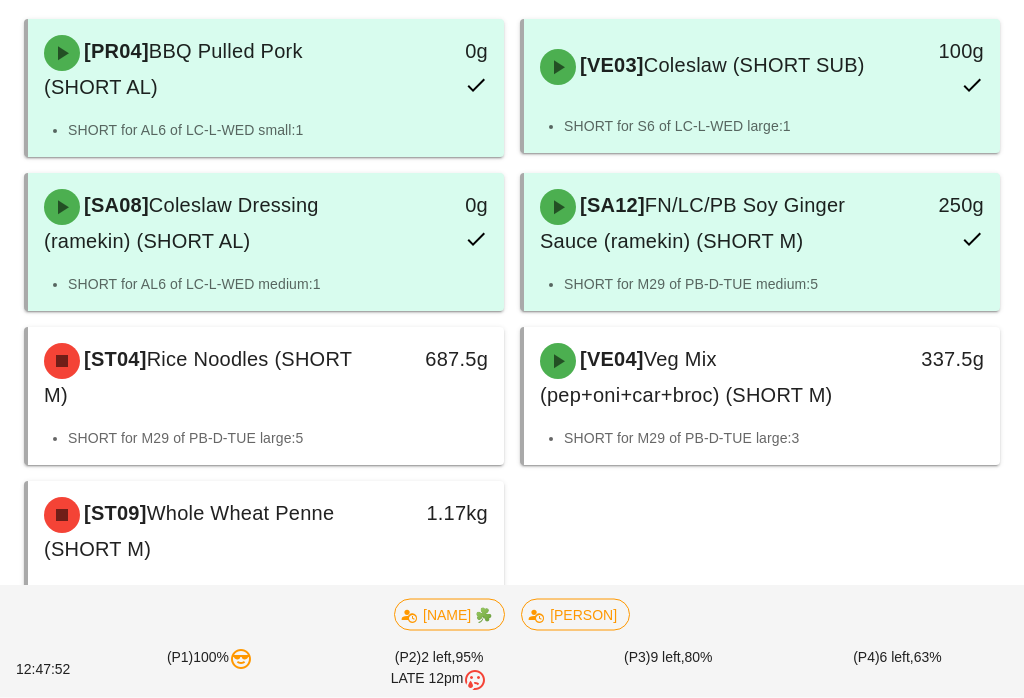 scroll, scrollTop: 245, scrollLeft: 0, axis: vertical 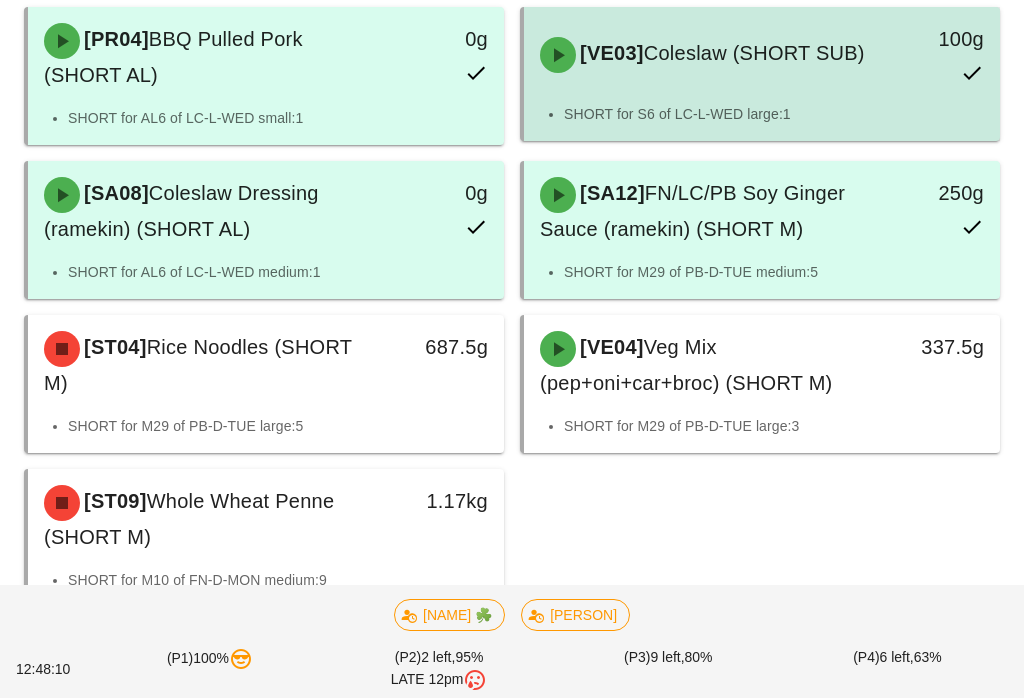 click on "[VE03]  Coleslaw (SHORT SUB)" at bounding box center (703, 55) 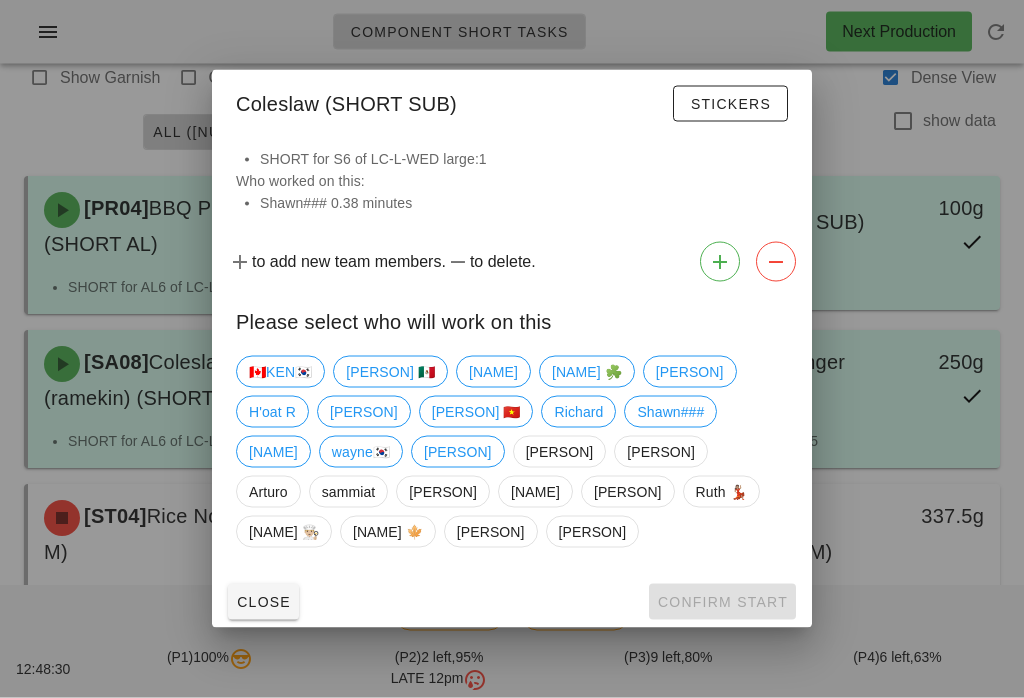 scroll, scrollTop: 0, scrollLeft: 0, axis: both 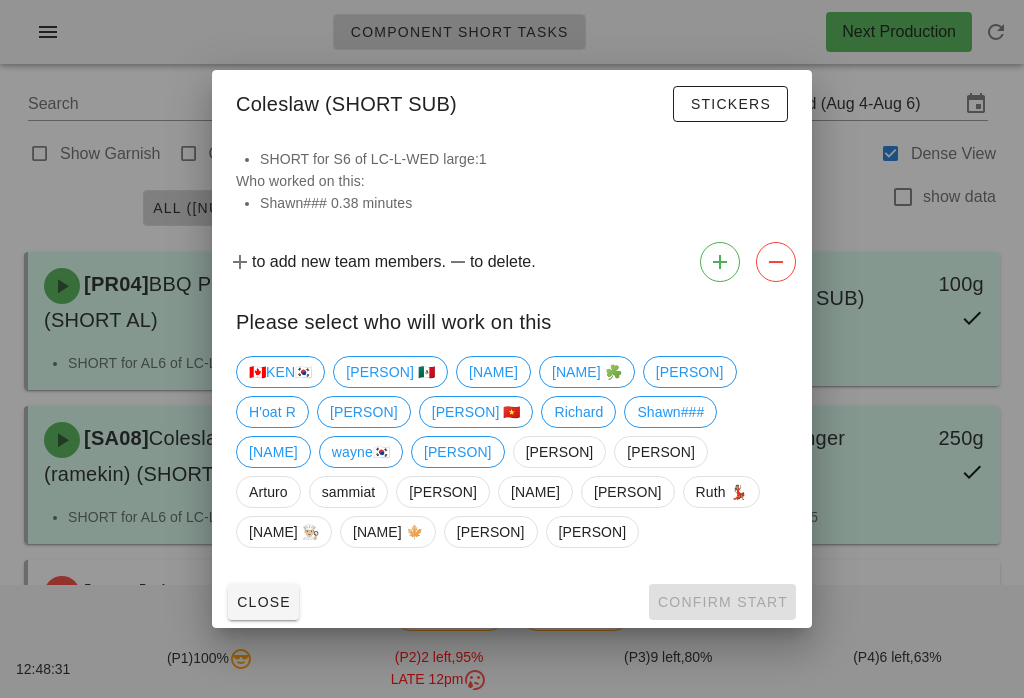 click on "Close" at bounding box center (263, 602) 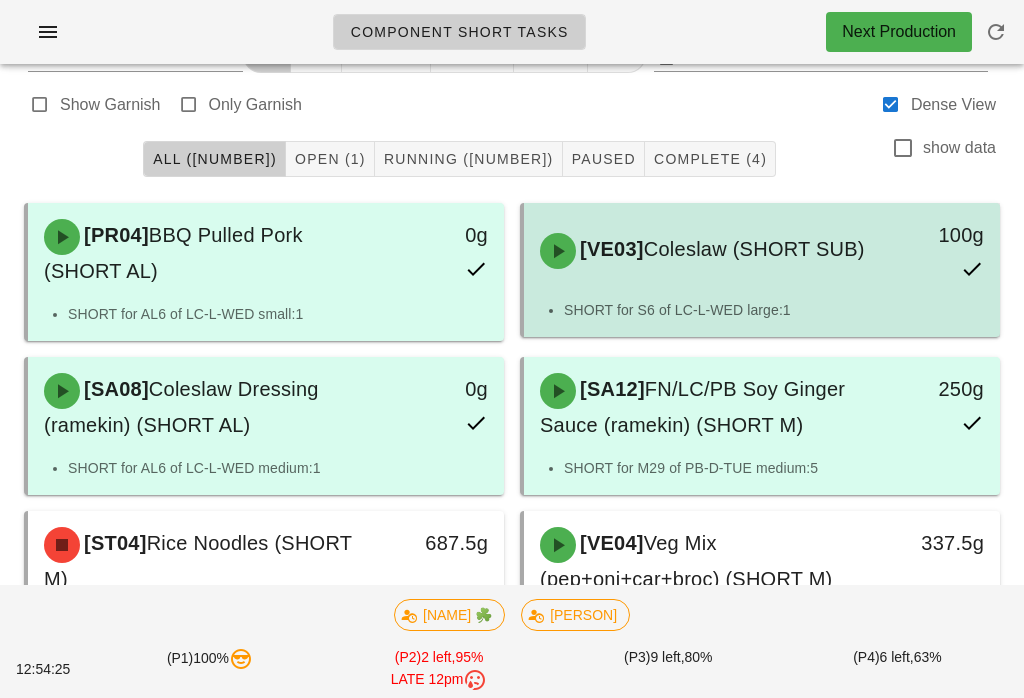 scroll, scrollTop: 43, scrollLeft: 0, axis: vertical 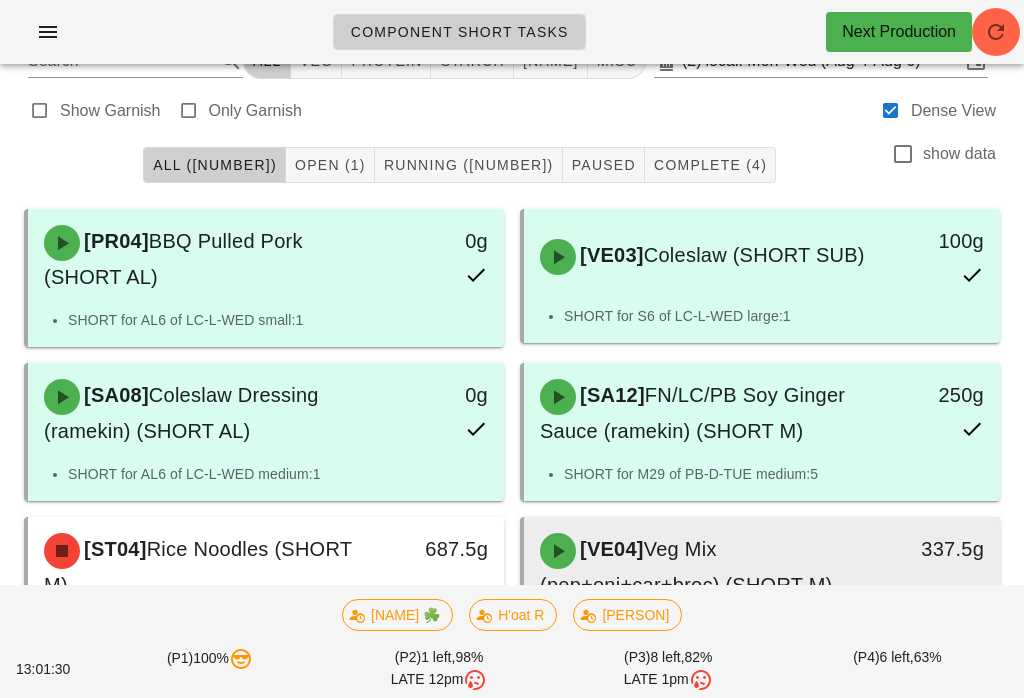 click on "[VE04]  Veg Mix (pep+oni+car+broc) (SHORT M)" at bounding box center (703, 567) 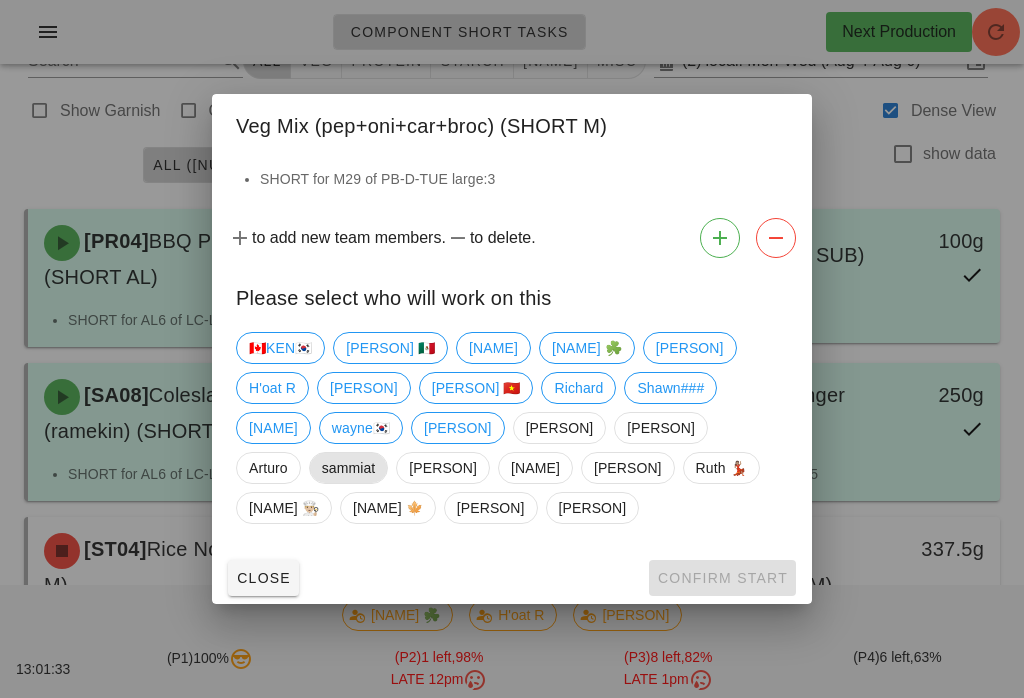 click on "[FIRST]" at bounding box center [349, 468] 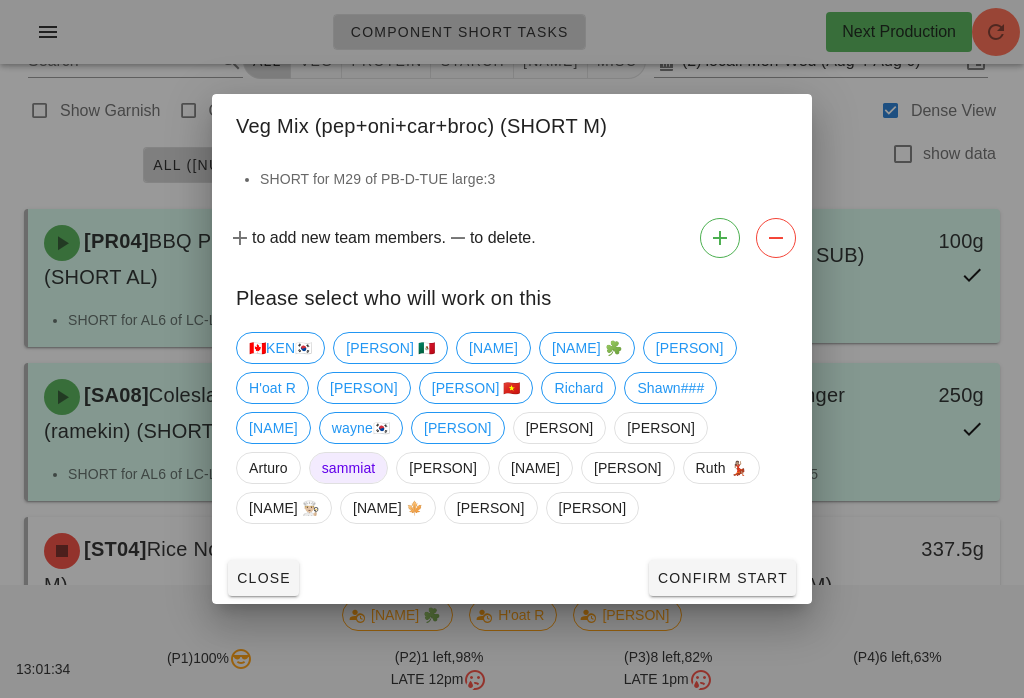 click on "Confirm Start" at bounding box center (722, 578) 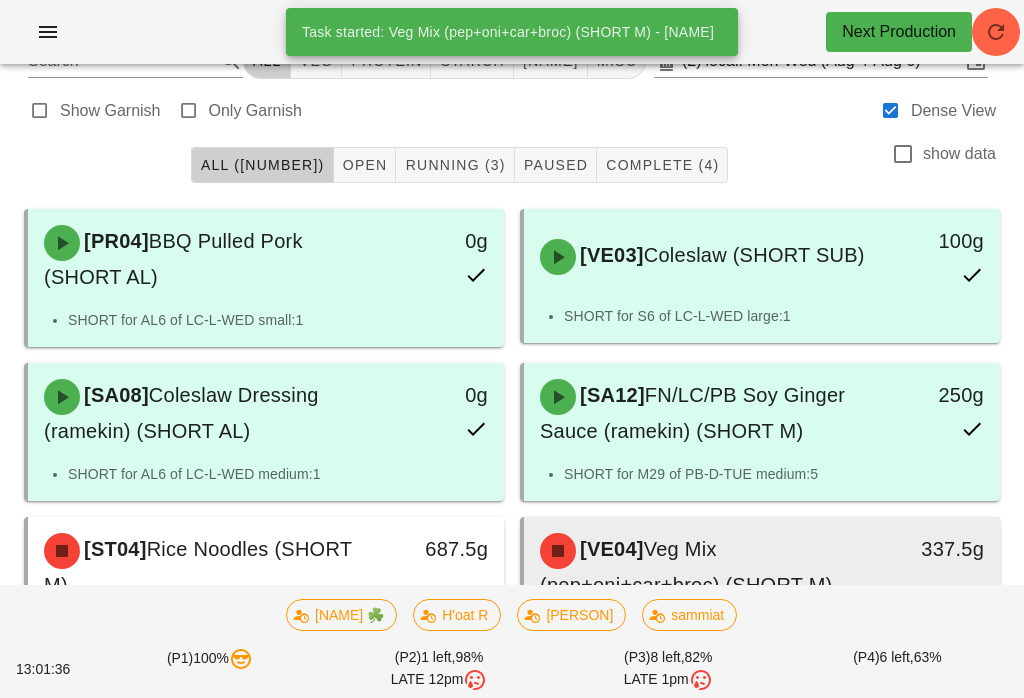 click on "[VE04]  Veg Mix (pep+oni+car+broc) (SHORT M)" at bounding box center (703, 567) 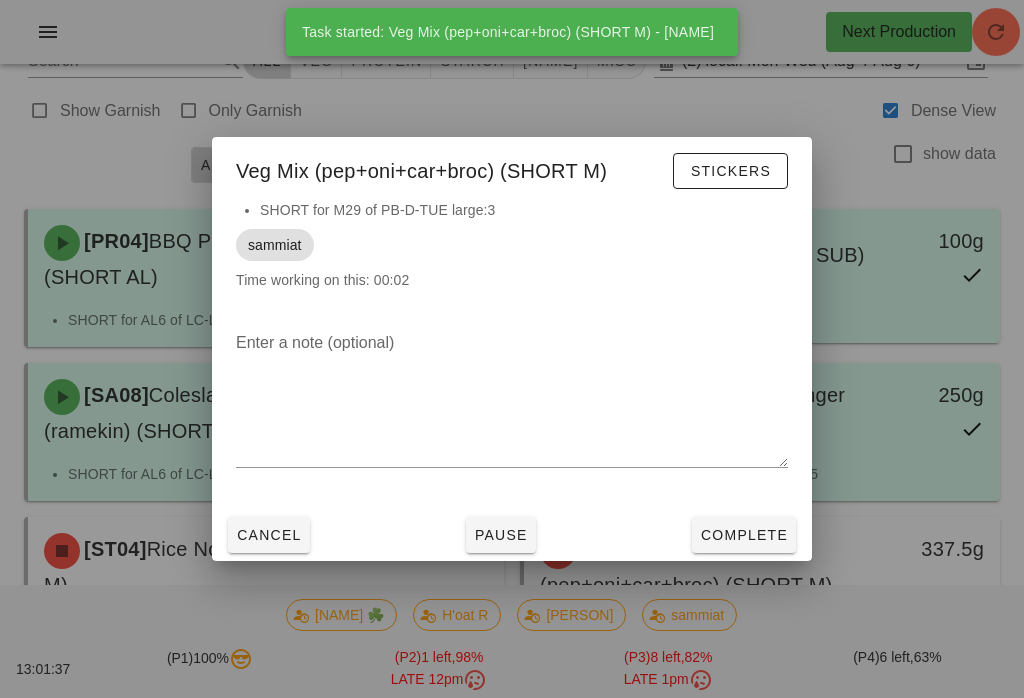 click on "Pause" at bounding box center (501, 535) 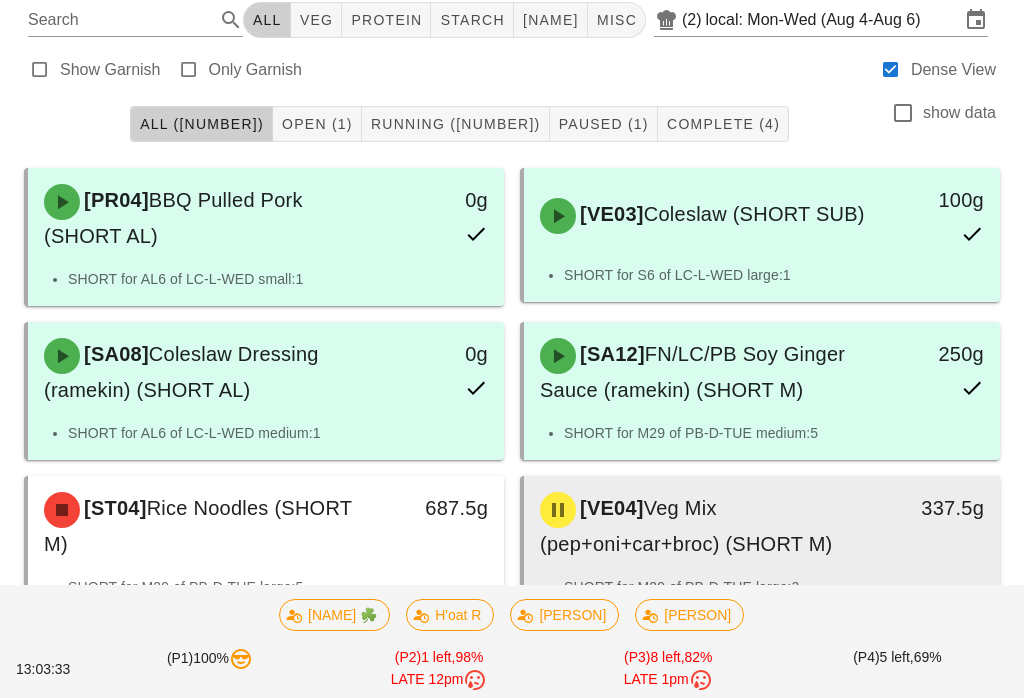 scroll, scrollTop: 267, scrollLeft: 0, axis: vertical 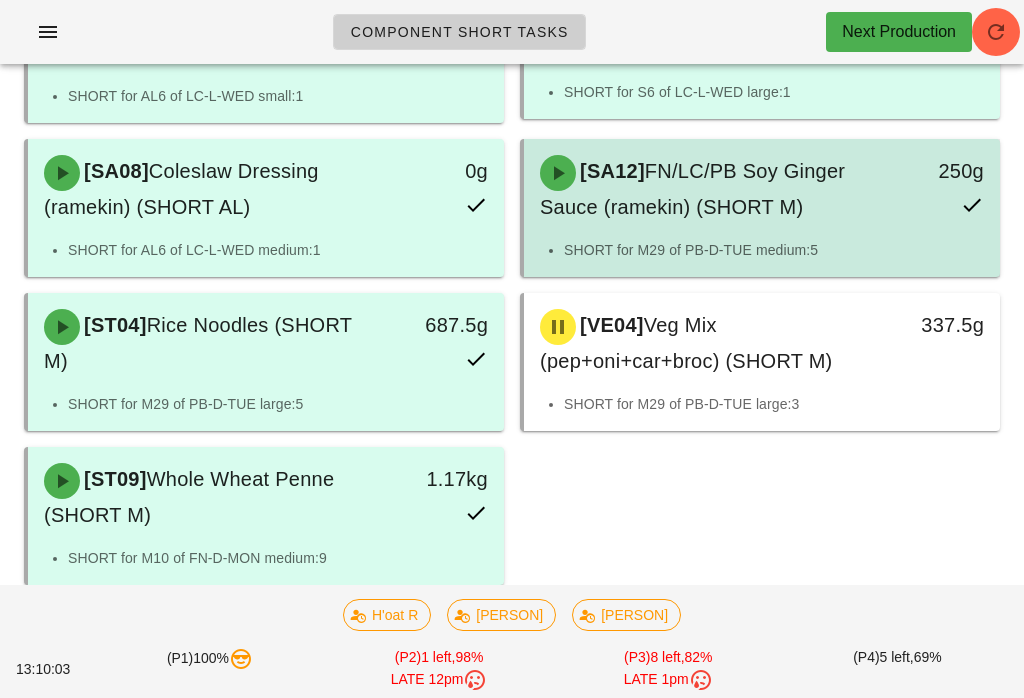 click on "SHORT for M29 of PB-D-TUE medium:5" at bounding box center (774, 250) 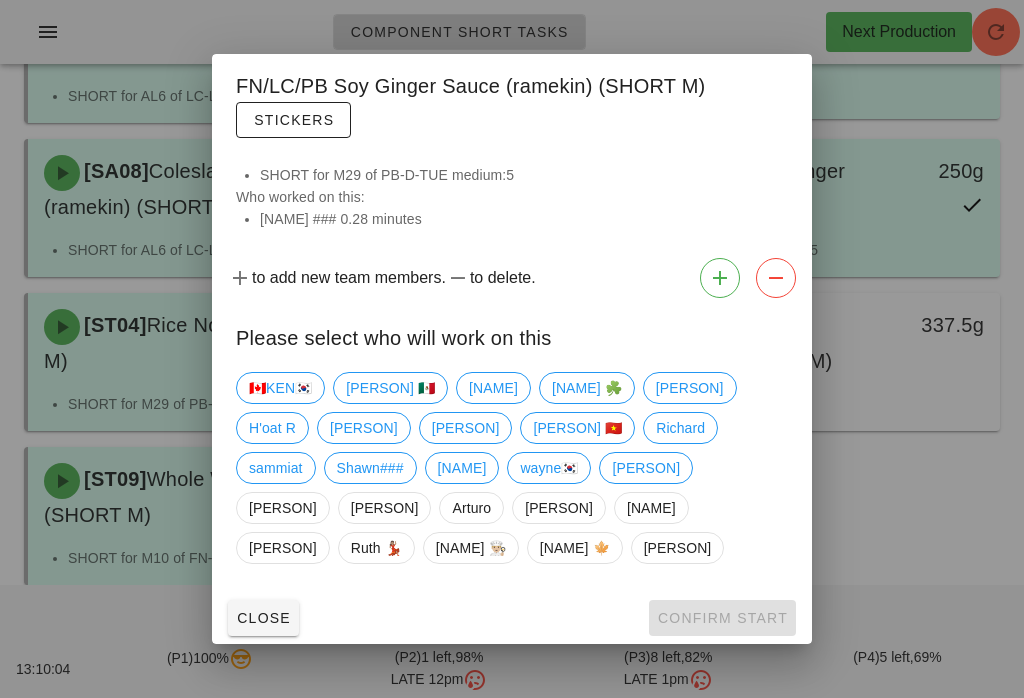 click at bounding box center (512, 349) 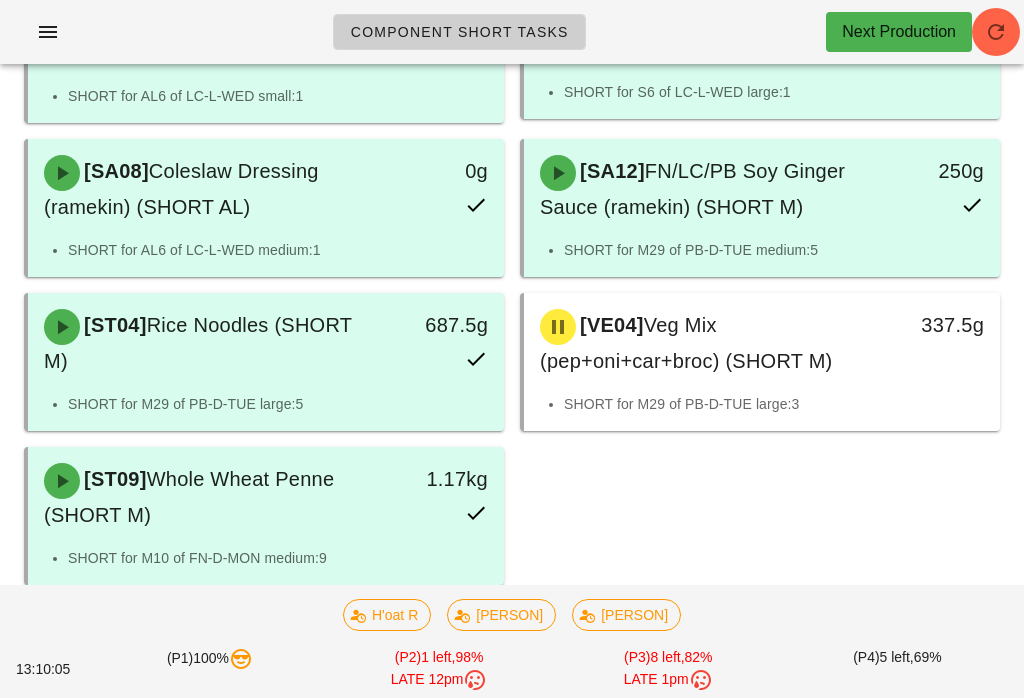 click on "[PR04]  BBQ Pulled Pork (SHORT AL) 0g SHORT for AL6 of LC-L-WED small:1  [VE03]  Coleslaw (SHORT SUB) 100g SHORT for S6 of LC-L-WED large:1  [SA08]  Coleslaw Dressing (ramekin) (SHORT AL) 0g SHORT for AL6 of LC-L-WED medium:1  [SA12]  FN/LC/PB Soy Ginger Sauce (ramekin) (SHORT M) 250g SHORT for M29 of PB-D-TUE medium:5  [ST04]  Rice Noodles (SHORT M) 687.5g SHORT for M29 of PB-D-TUE large:5  [VE04]  Veg Mix (pep+oni+car+broc) (SHORT M) 337.5g SHORT for M29 of PB-D-TUE large:3  [ST09]  Whole Wheat Penne (SHORT M) 1.17kg SHORT for M10 of FN-D-MON medium:9" at bounding box center (512, 285) 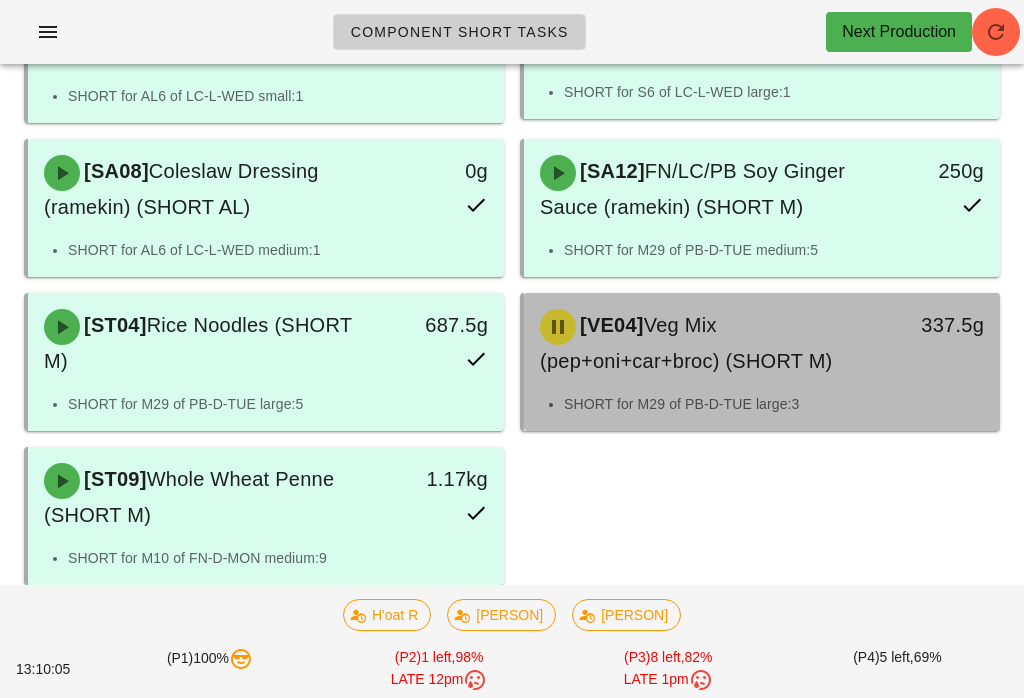 click on "[VE04]  Veg Mix (pep+oni+car+broc) (SHORT M)" at bounding box center [703, 343] 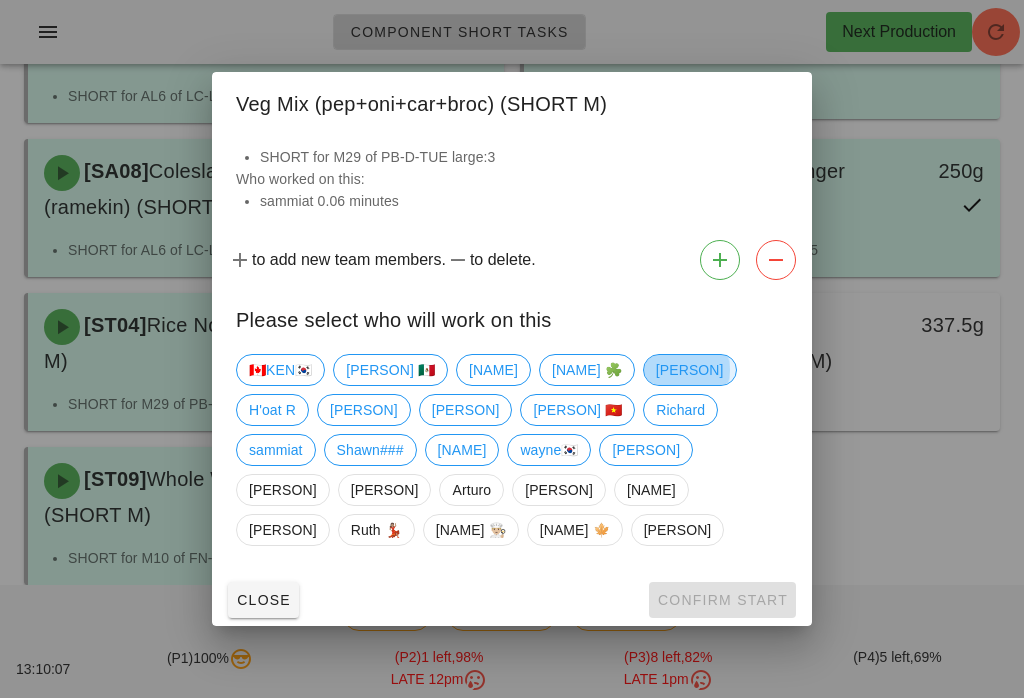 click on "[FIRST]" at bounding box center (690, 370) 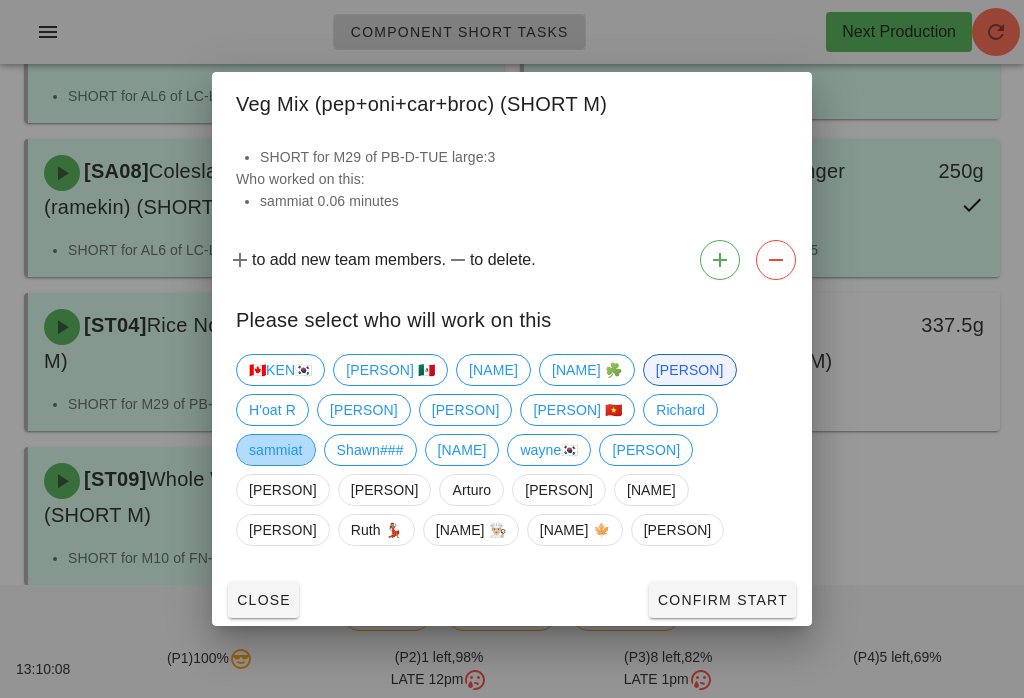 click on "[PERSON]" at bounding box center [276, 450] 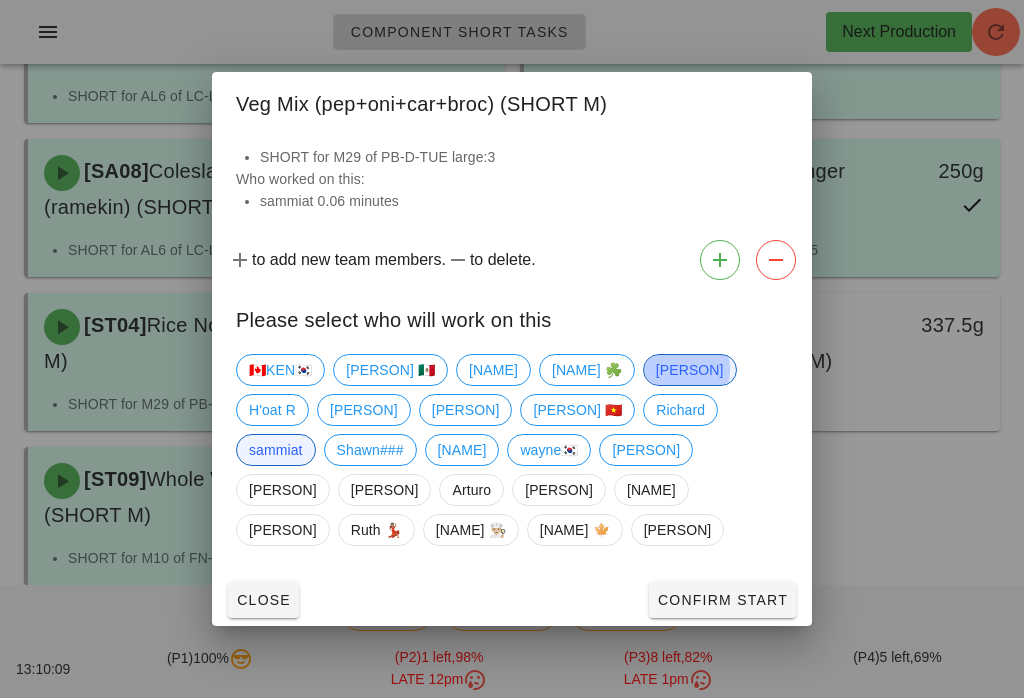 click on "[FIRST]" at bounding box center (690, 370) 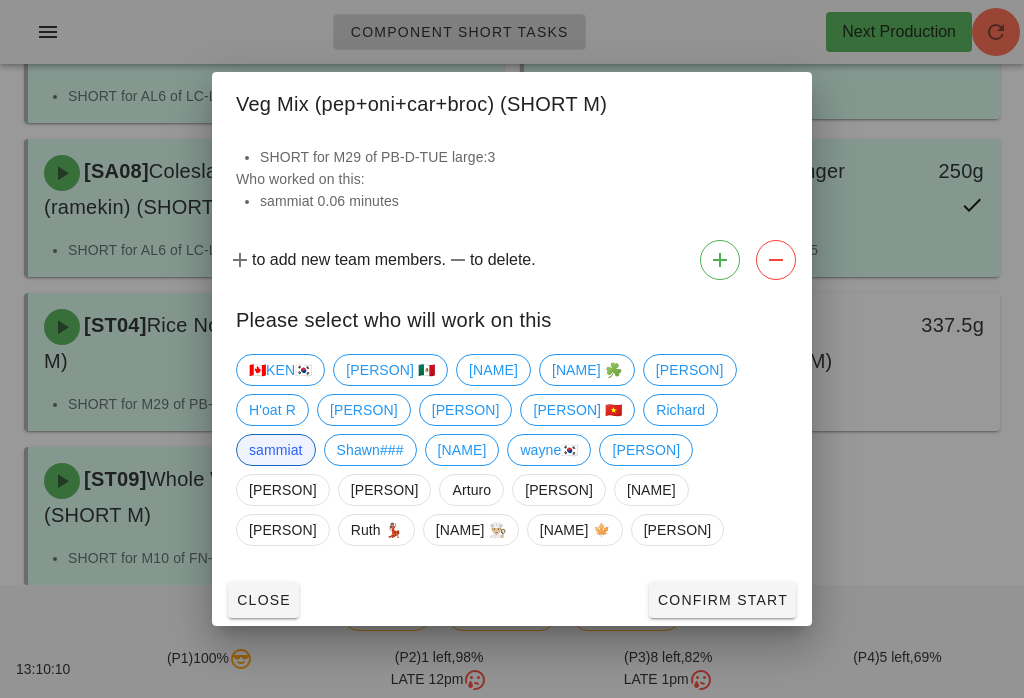 click on "Confirm Start" at bounding box center (722, 600) 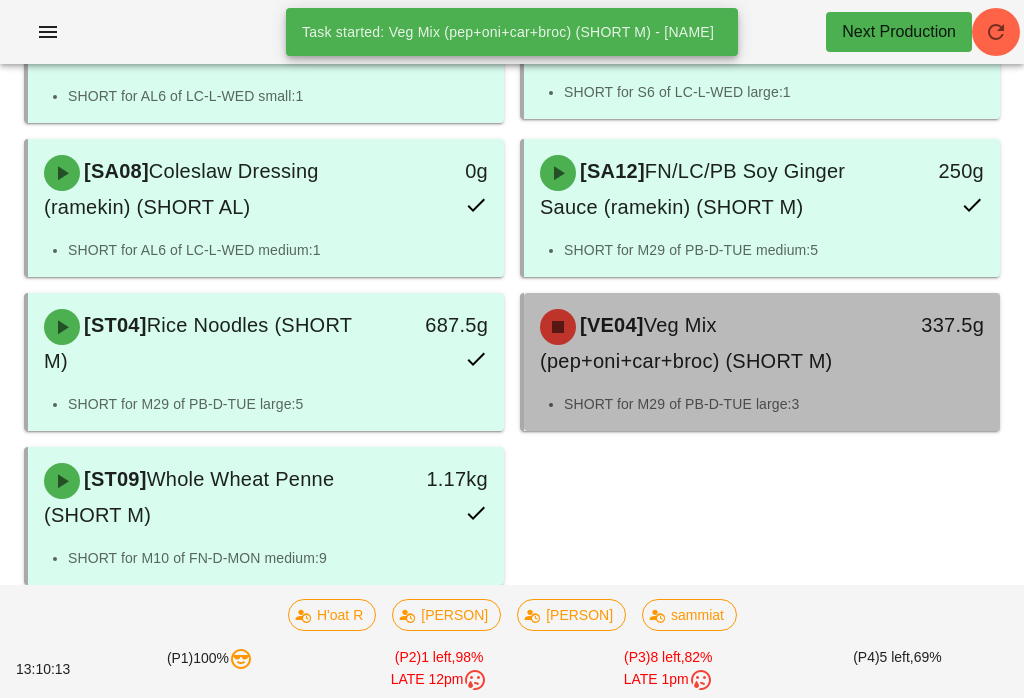 click on "[VE04]  Veg Mix (pep+oni+car+broc) (SHORT M)" at bounding box center (703, 343) 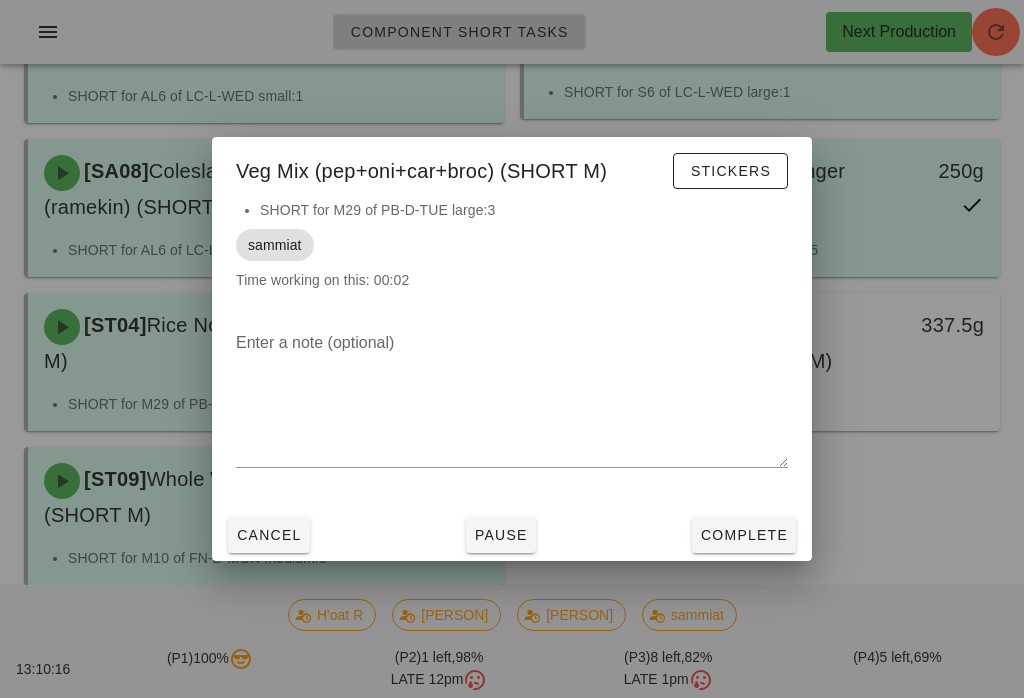 click on "Complete" at bounding box center [744, 535] 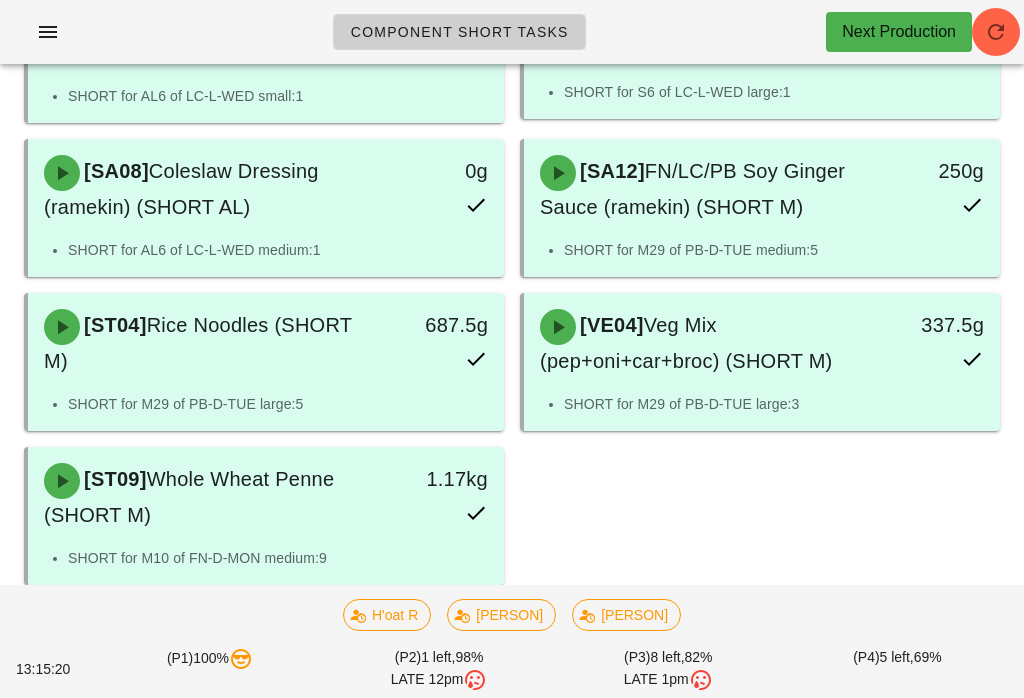 click at bounding box center (996, 32) 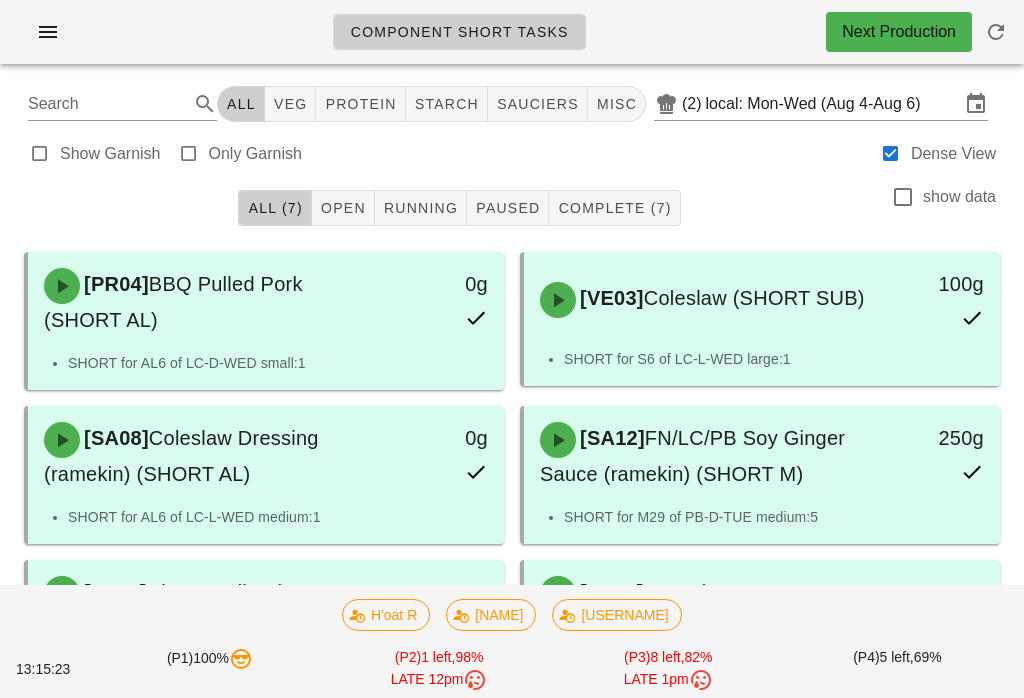 scroll, scrollTop: 0, scrollLeft: 0, axis: both 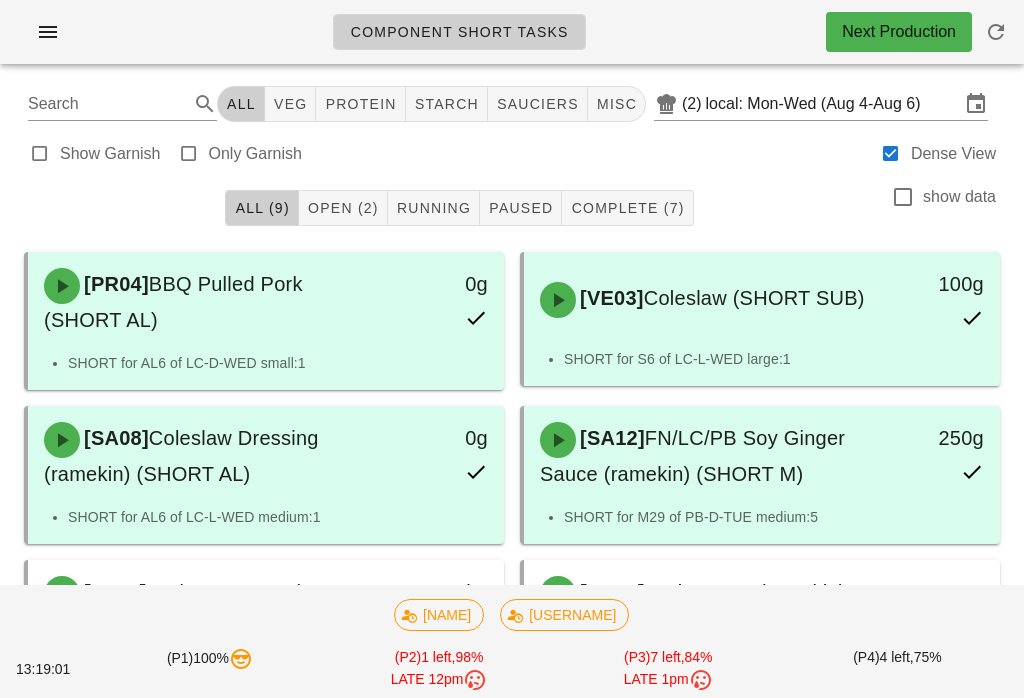 click on "Open (2)" at bounding box center [343, 208] 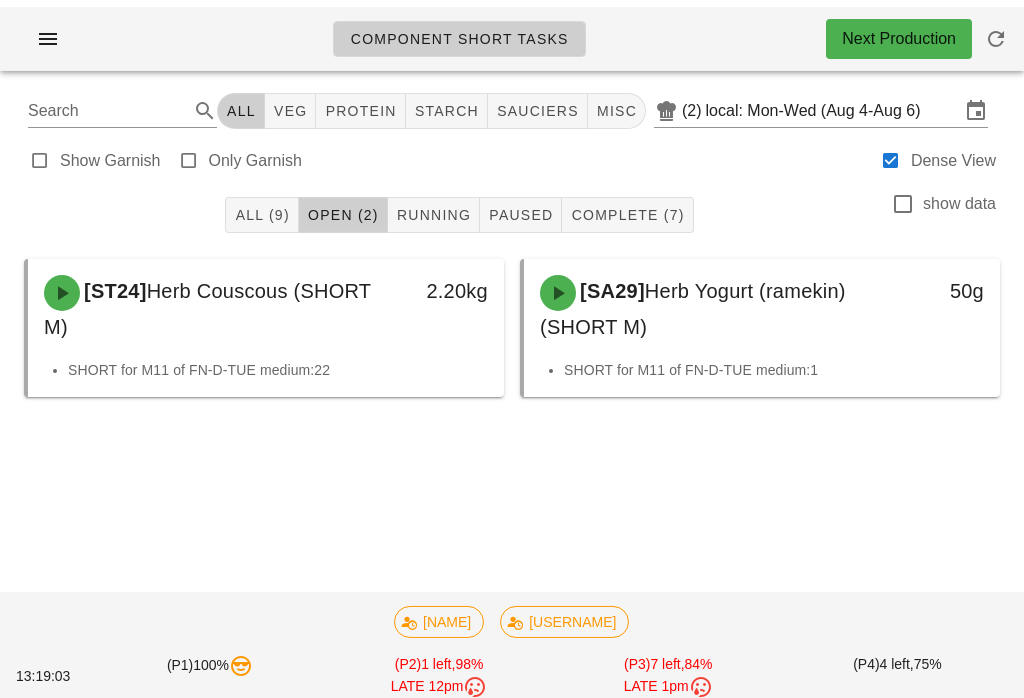 scroll, scrollTop: 0, scrollLeft: 0, axis: both 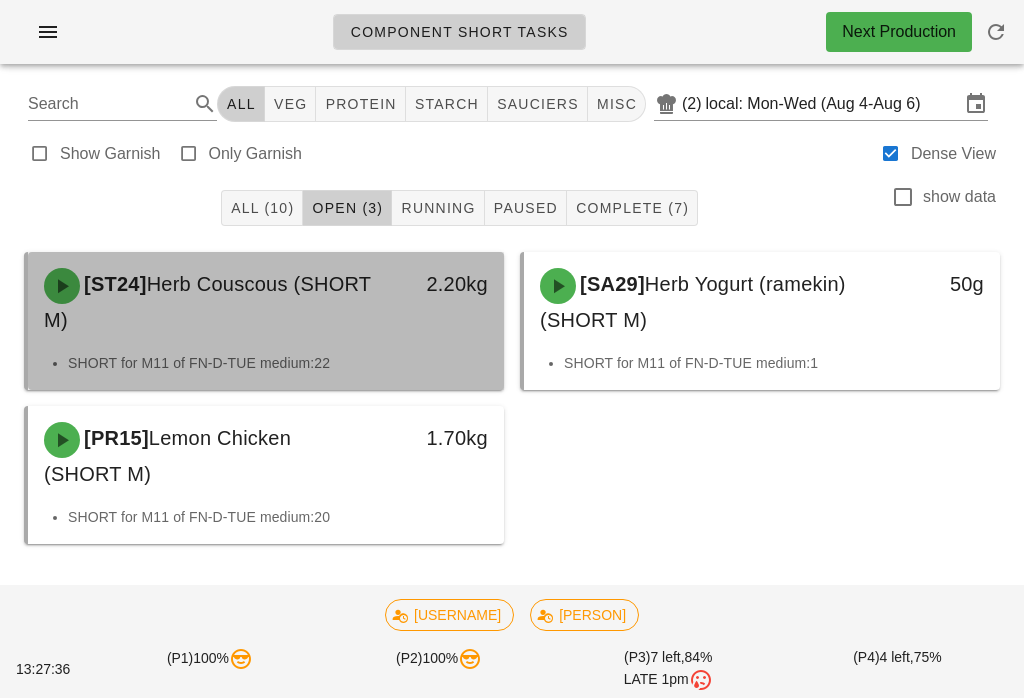 click on "[ST24] Herb Couscous (SHORT M)" at bounding box center [207, 302] 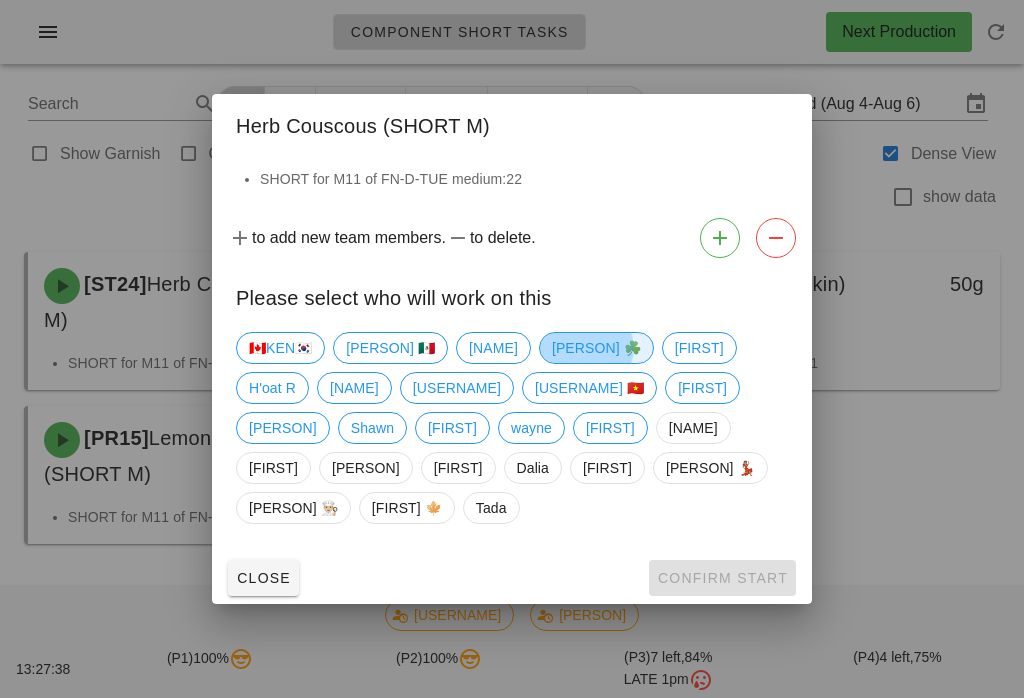 click on "[PERSON] ☘️" at bounding box center (596, 348) 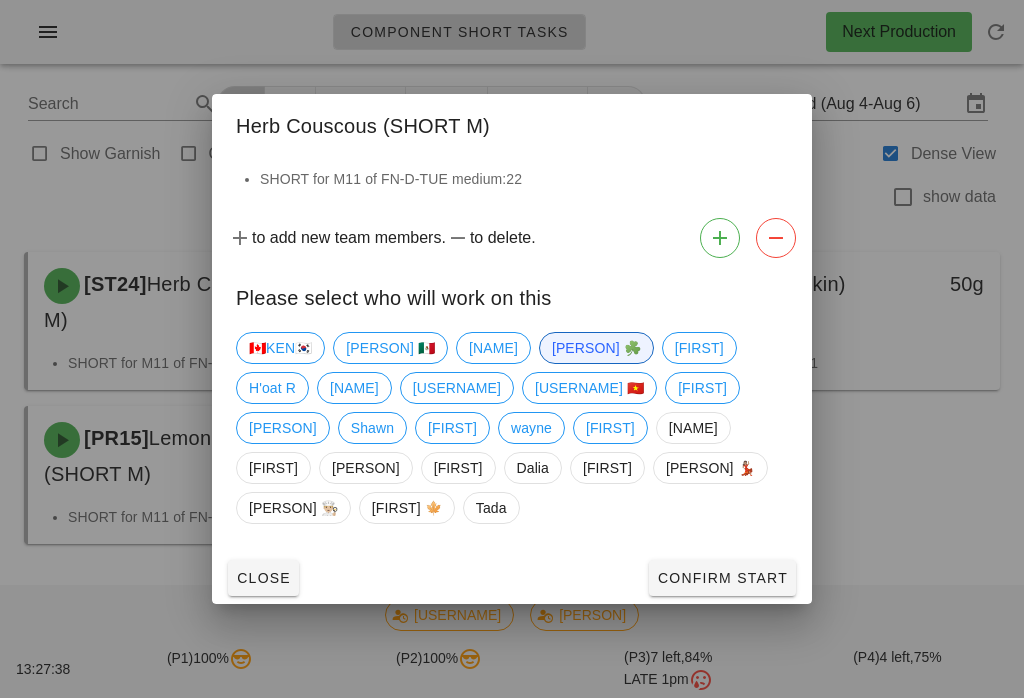 click on "Confirm Start" at bounding box center (722, 578) 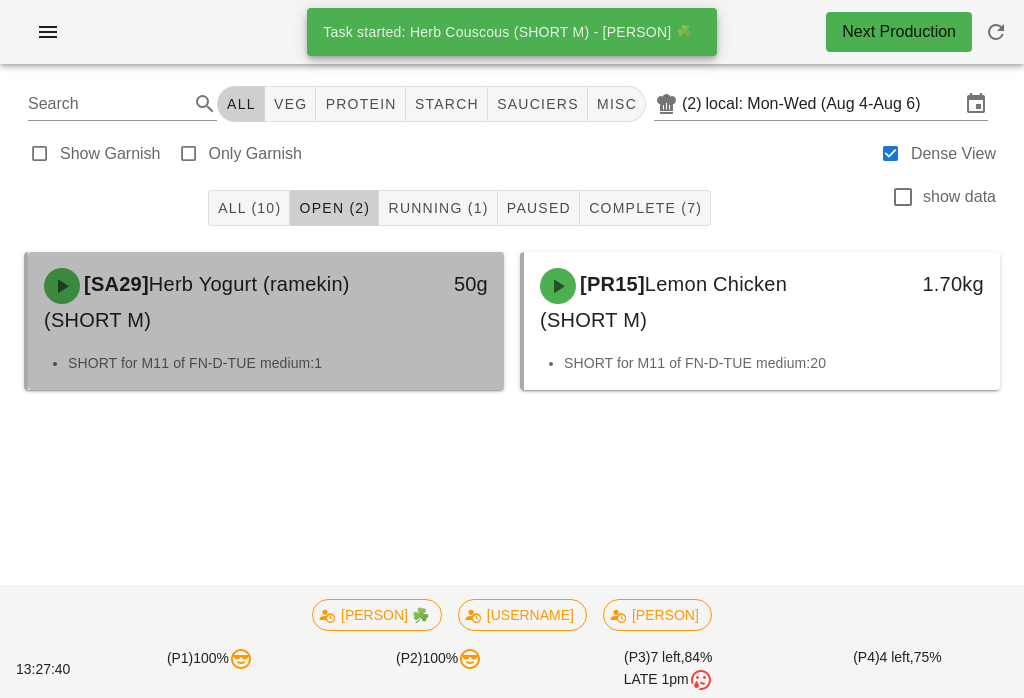 click on "[SA29]  Herb Yogurt (ramekin) (SHORT M)" at bounding box center [207, 302] 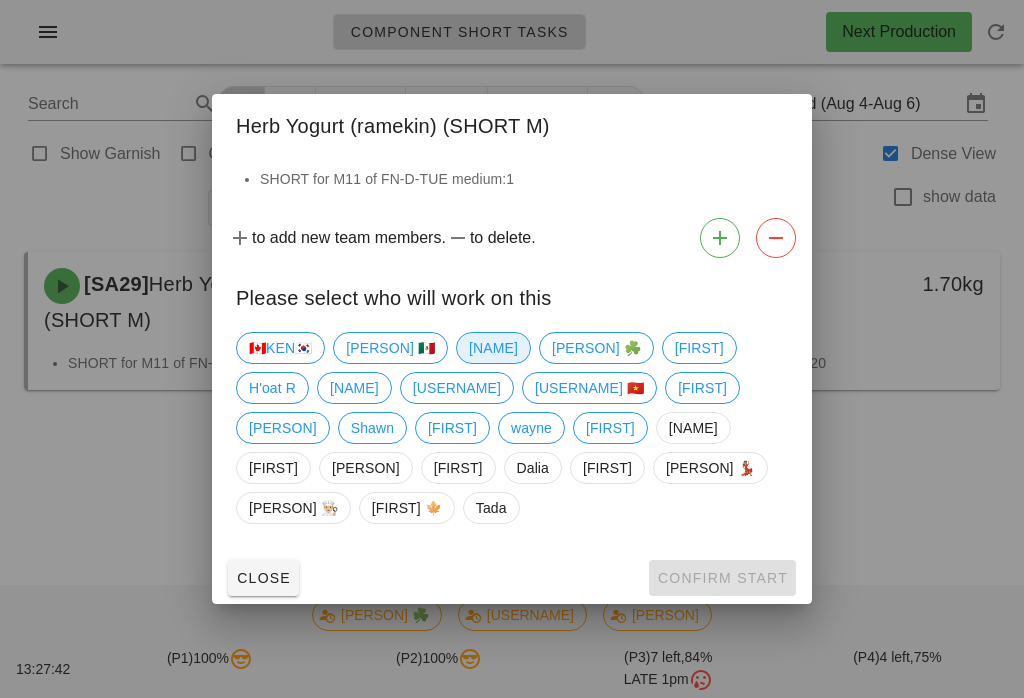 click on "[NAME]" at bounding box center (493, 348) 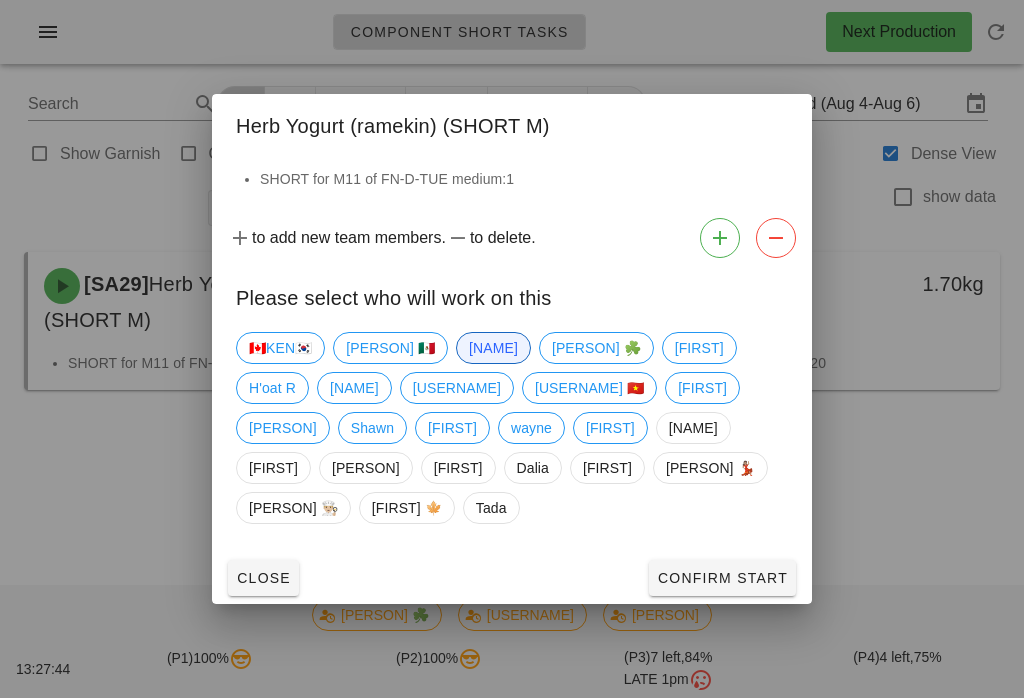 click on "Confirm Start" at bounding box center (722, 578) 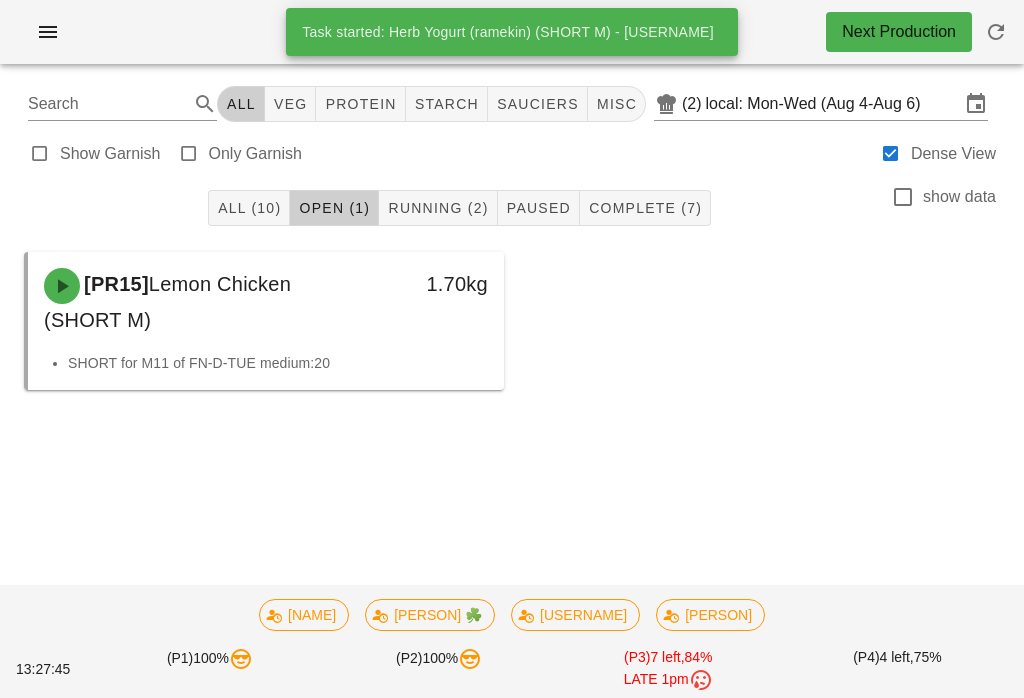 click on "All (10) Open (1) Running (2) Paused  Complete (7) show data" at bounding box center (512, 208) 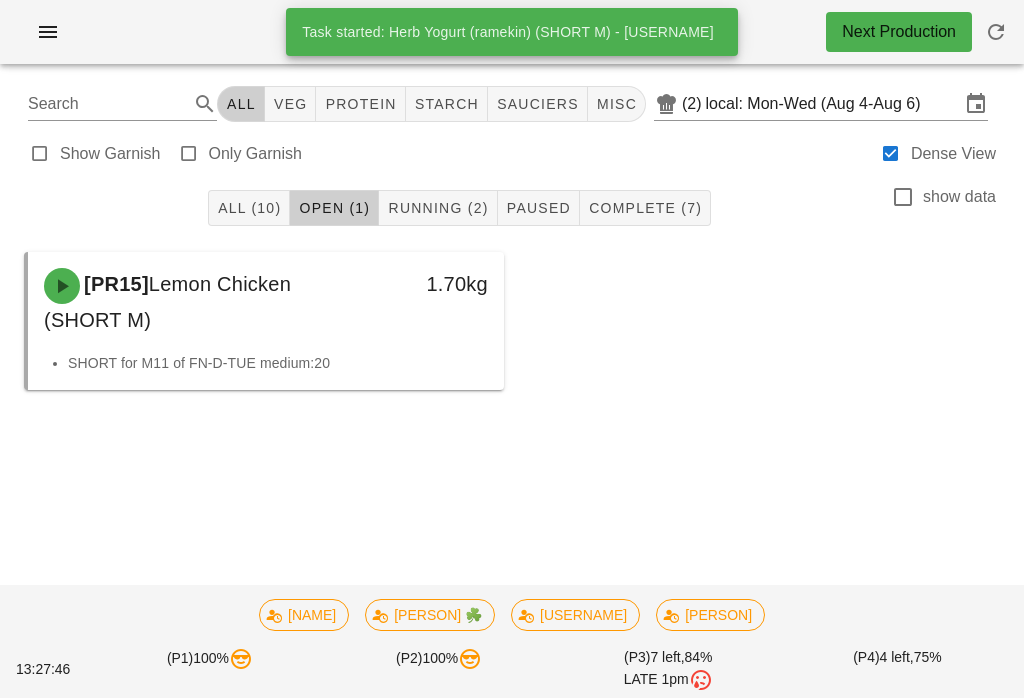 click on "Running (2)" at bounding box center [438, 208] 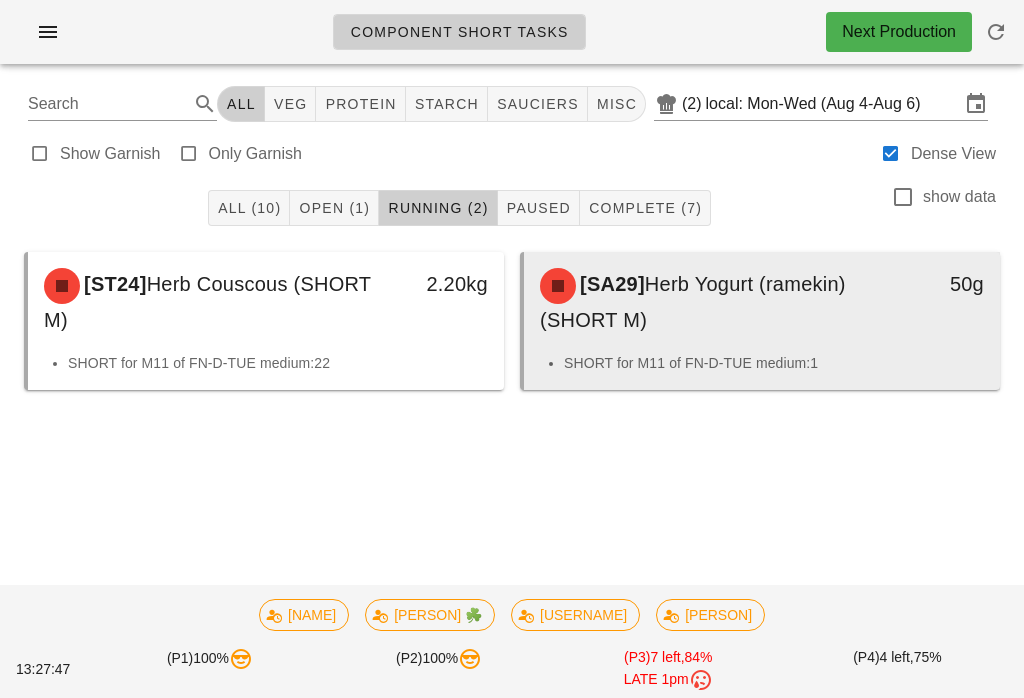 click on "[SA29]  Herb Yogurt (ramekin) (SHORT M) 50g" at bounding box center (762, 302) 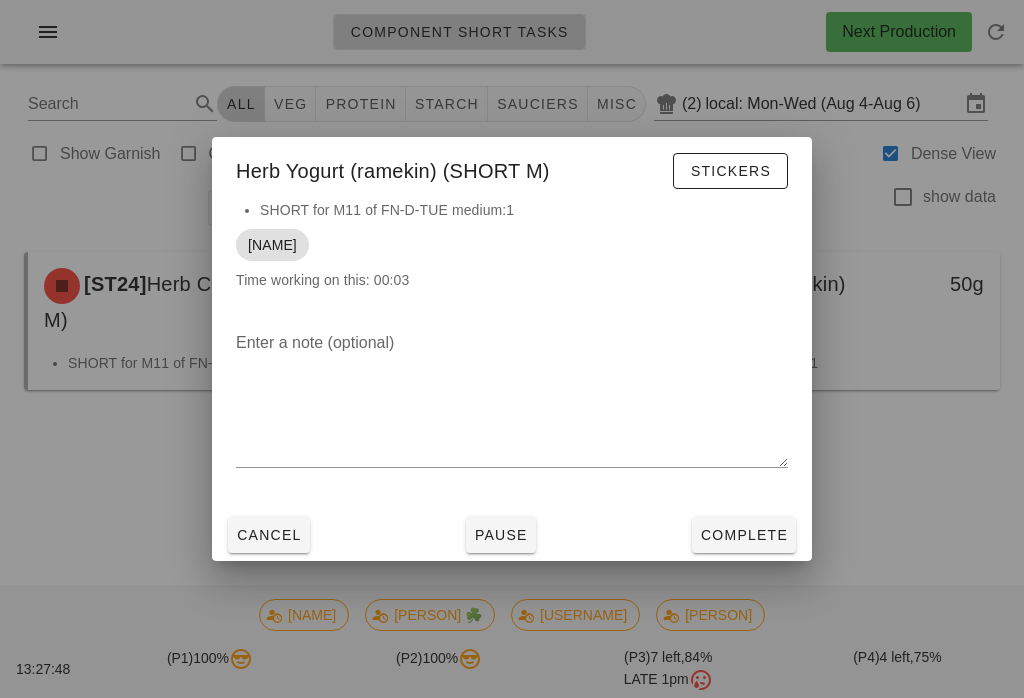 click on "Complete" at bounding box center (744, 535) 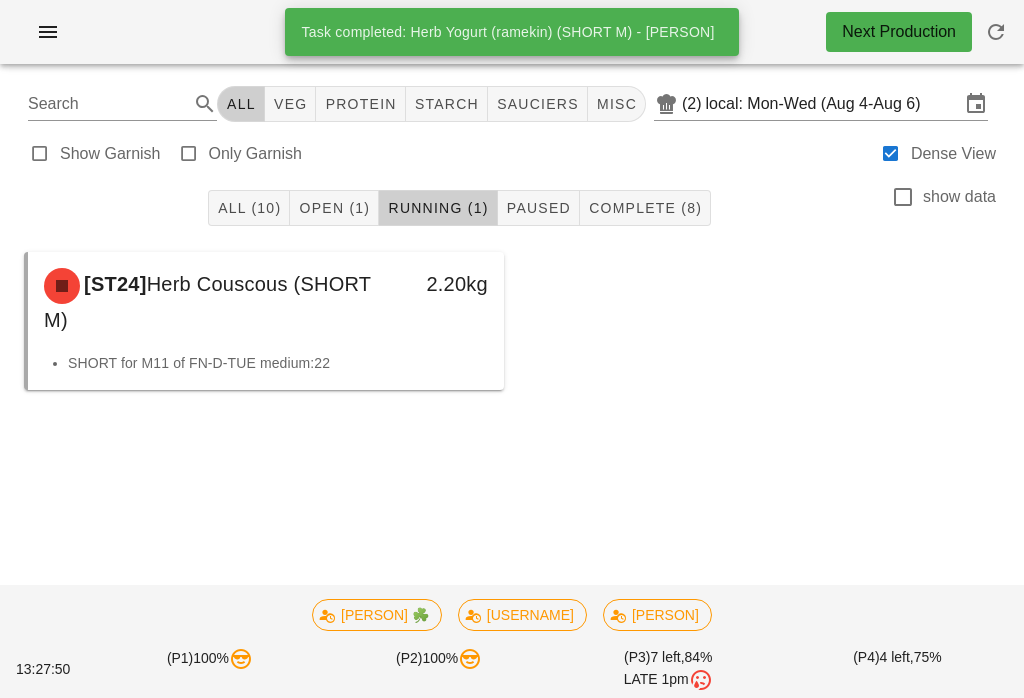 click on "Open (1)" at bounding box center (334, 208) 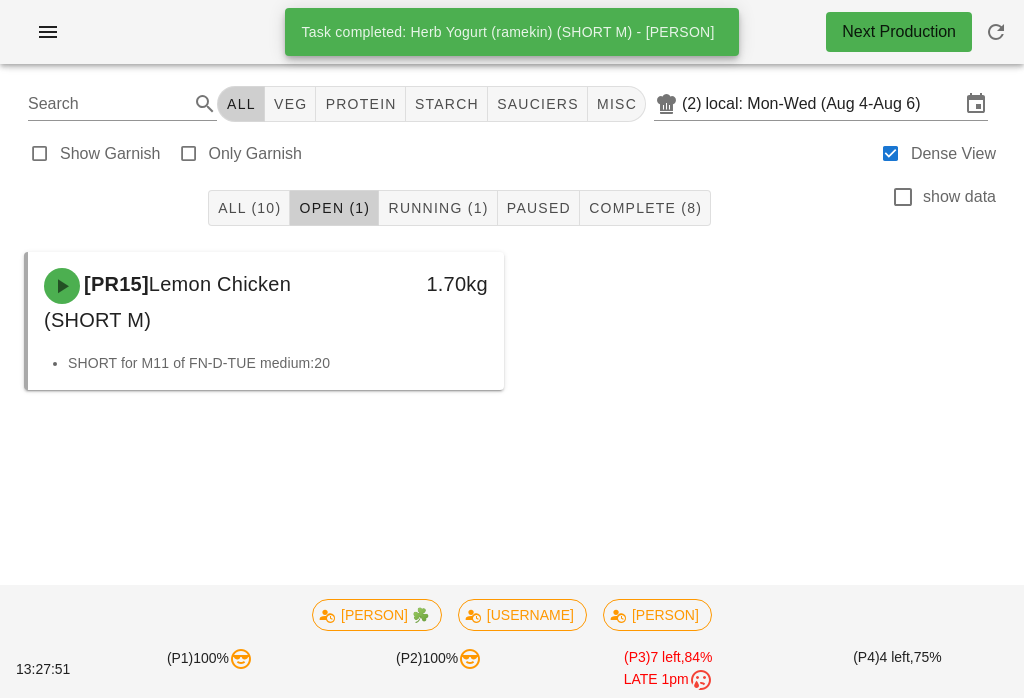 click on "All (10) Open (1) Running (1) Paused  Complete (8) show data" at bounding box center (512, 208) 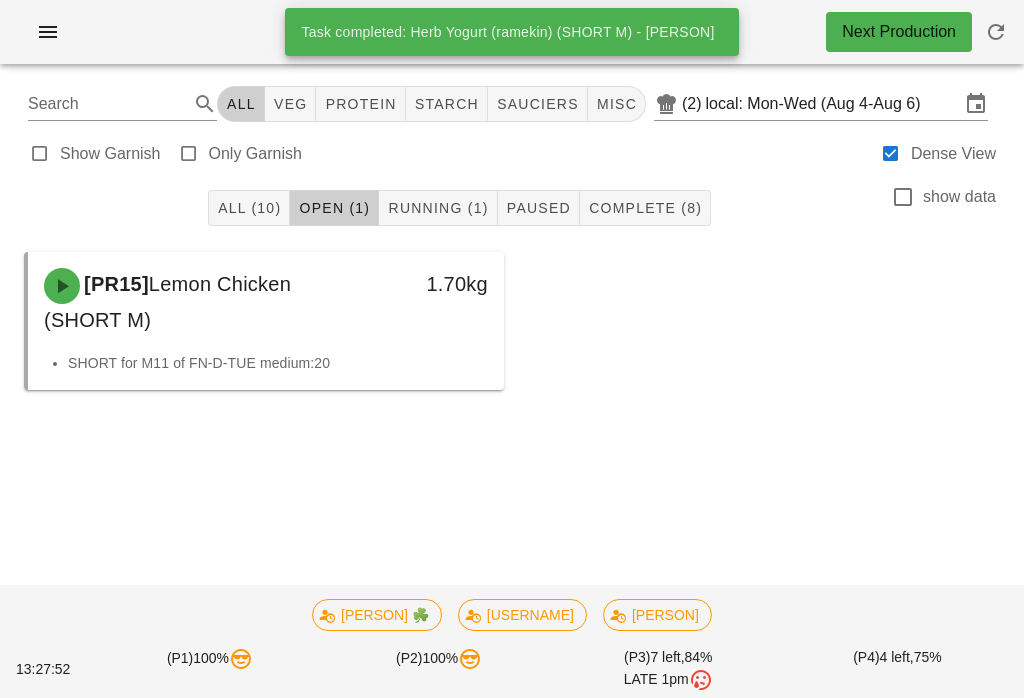 click on "All (10)" at bounding box center [249, 208] 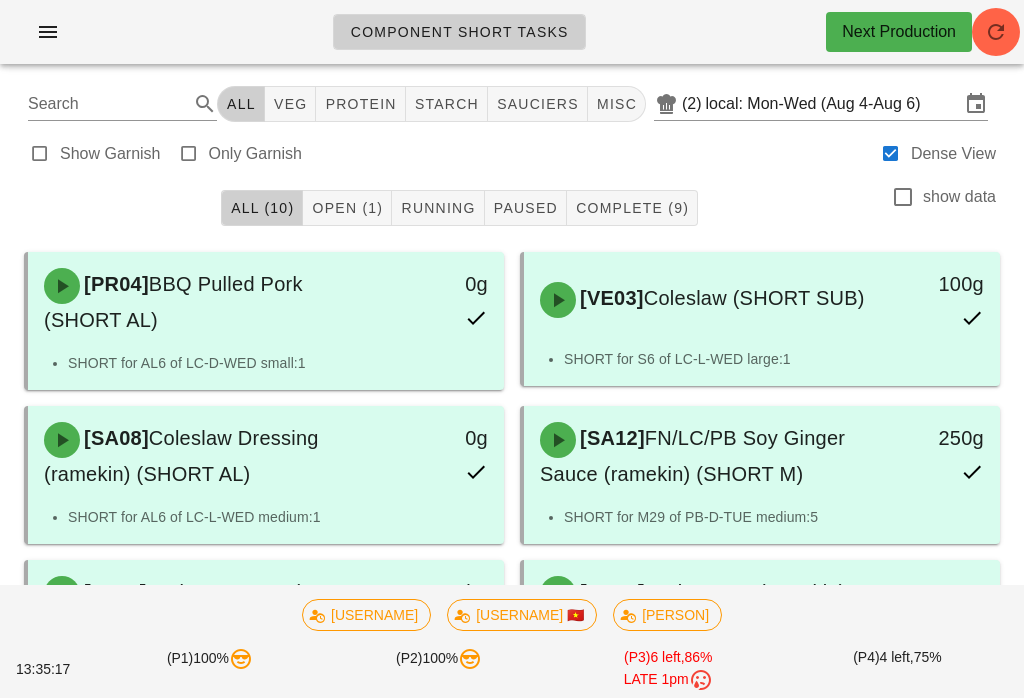 click at bounding box center (48, 32) 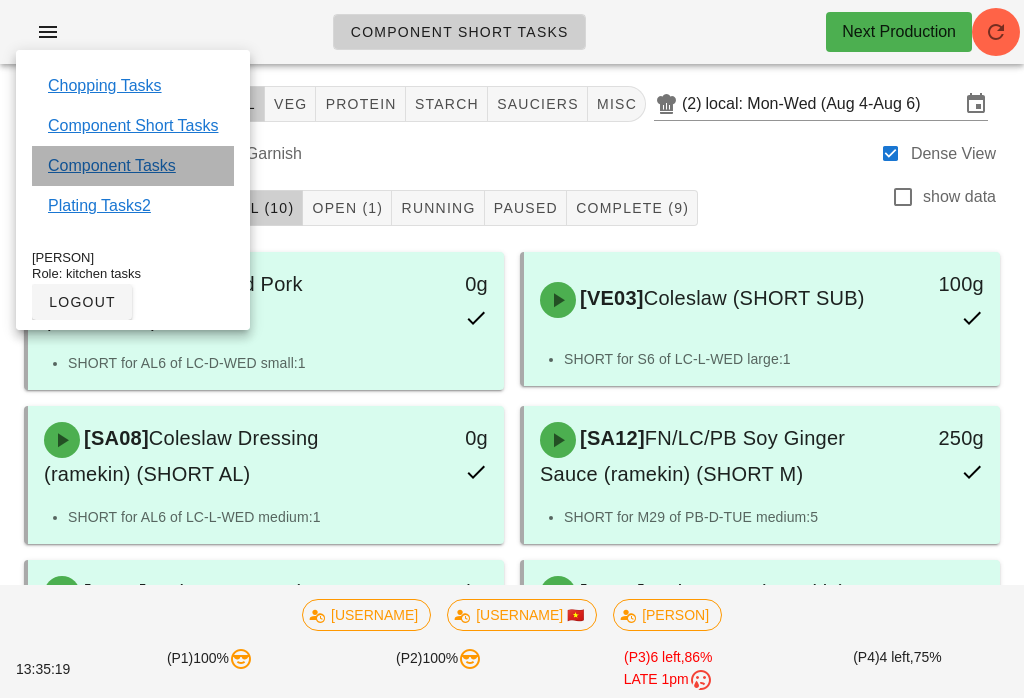 click on "Component Tasks" at bounding box center (112, 166) 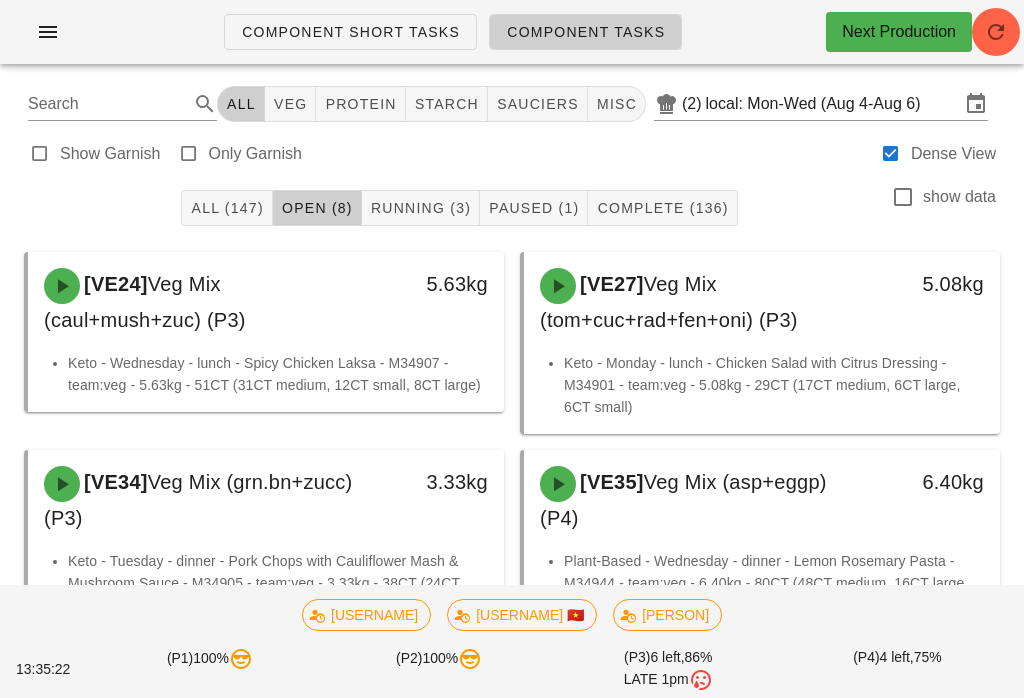 click on "All (147)" at bounding box center [226, 208] 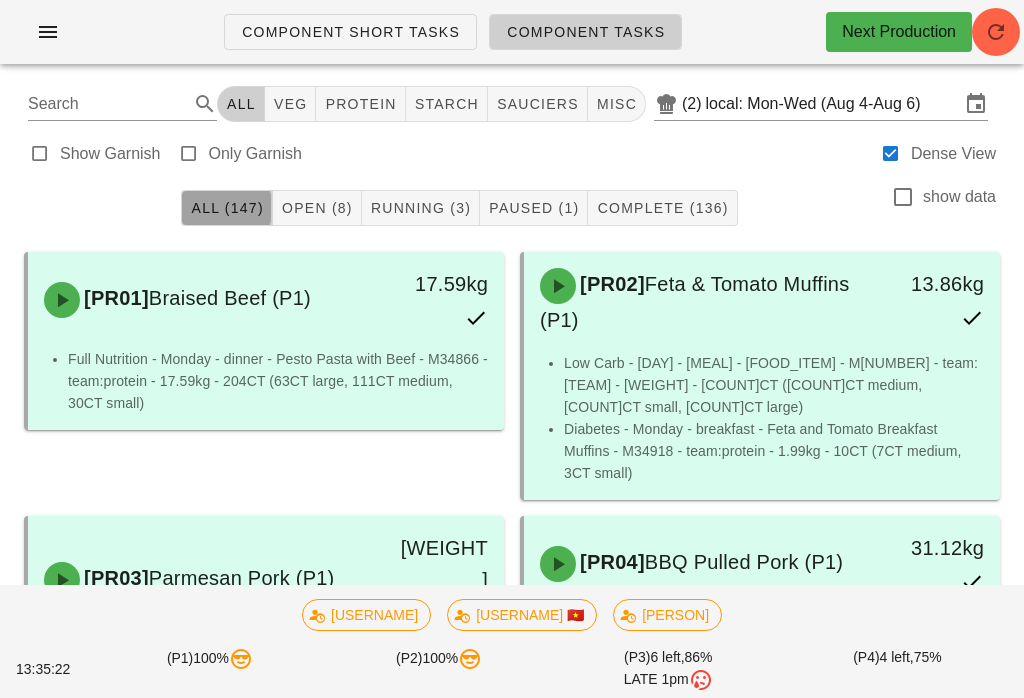 click on "All (147)" at bounding box center (226, 208) 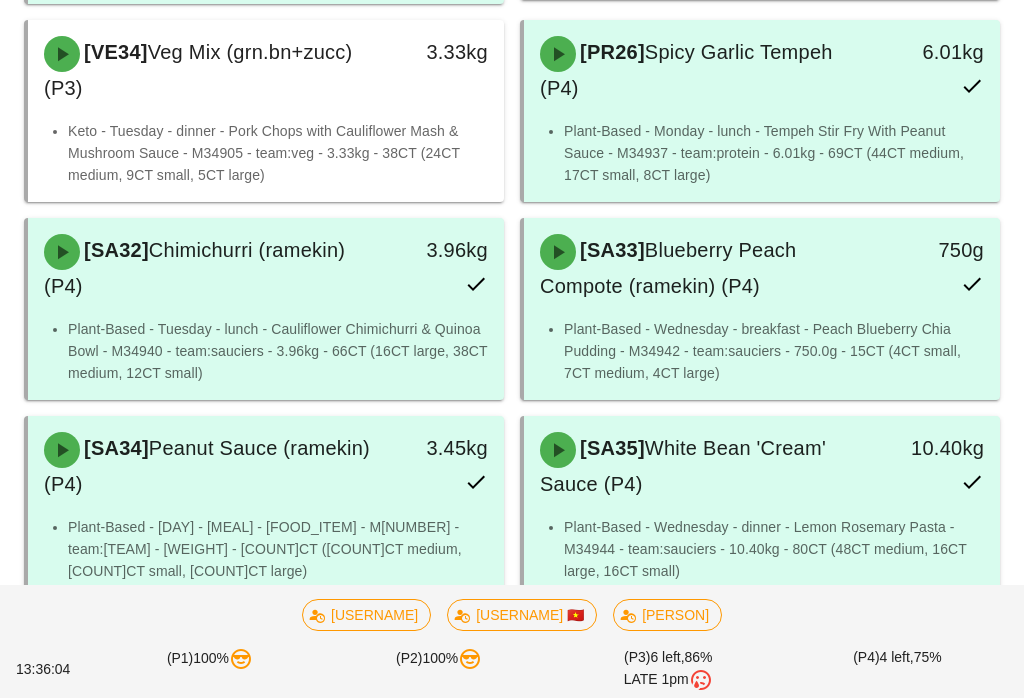 scroll, scrollTop: 14129, scrollLeft: 0, axis: vertical 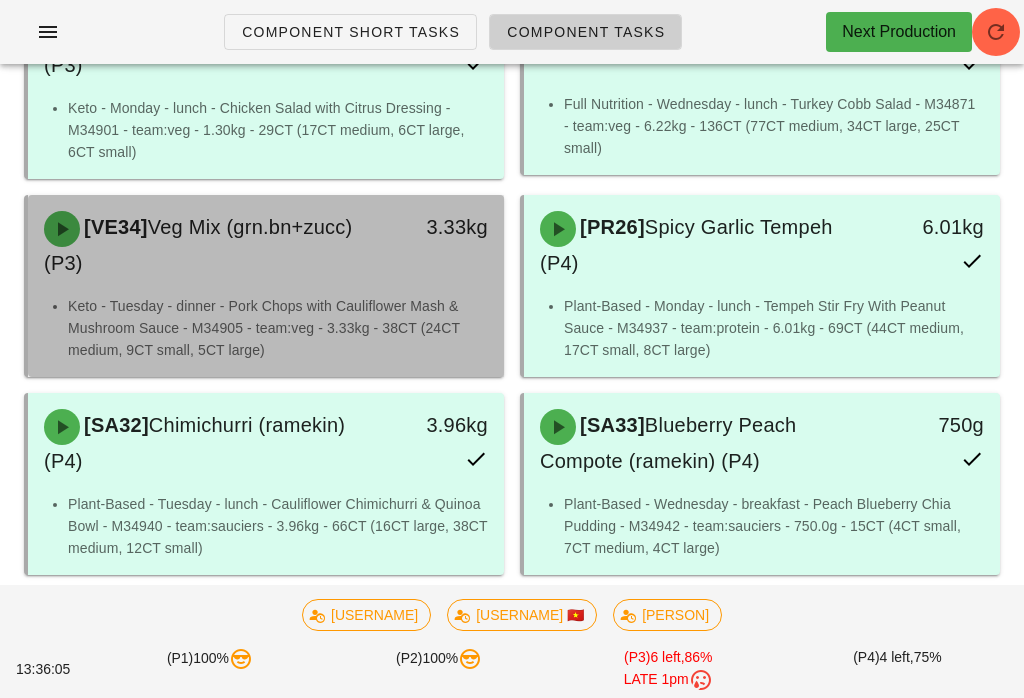 click on "[VE34] Veg Mix (grn.bn+zucc) (P3)" at bounding box center (207, 245) 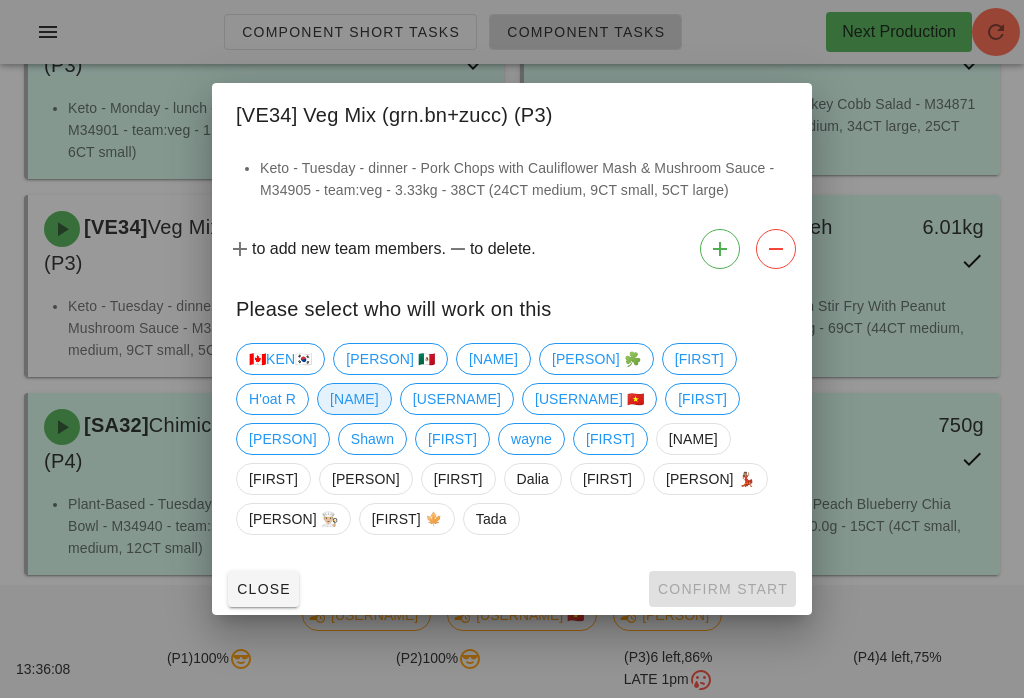 click on "[NAME]" at bounding box center [354, 399] 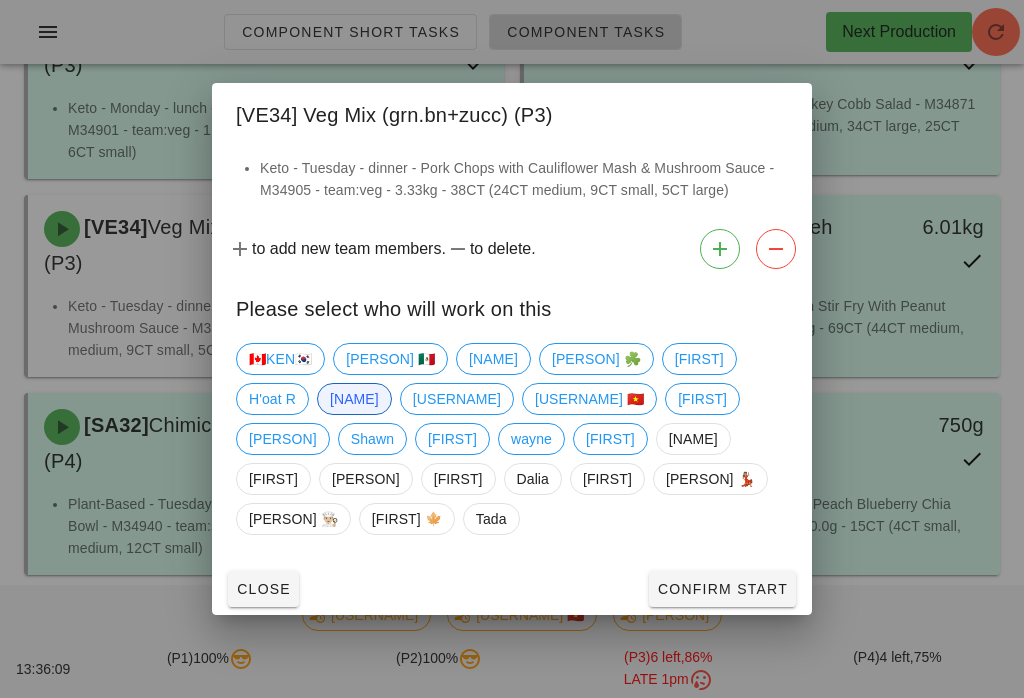 click on "Confirm Start" at bounding box center (722, 589) 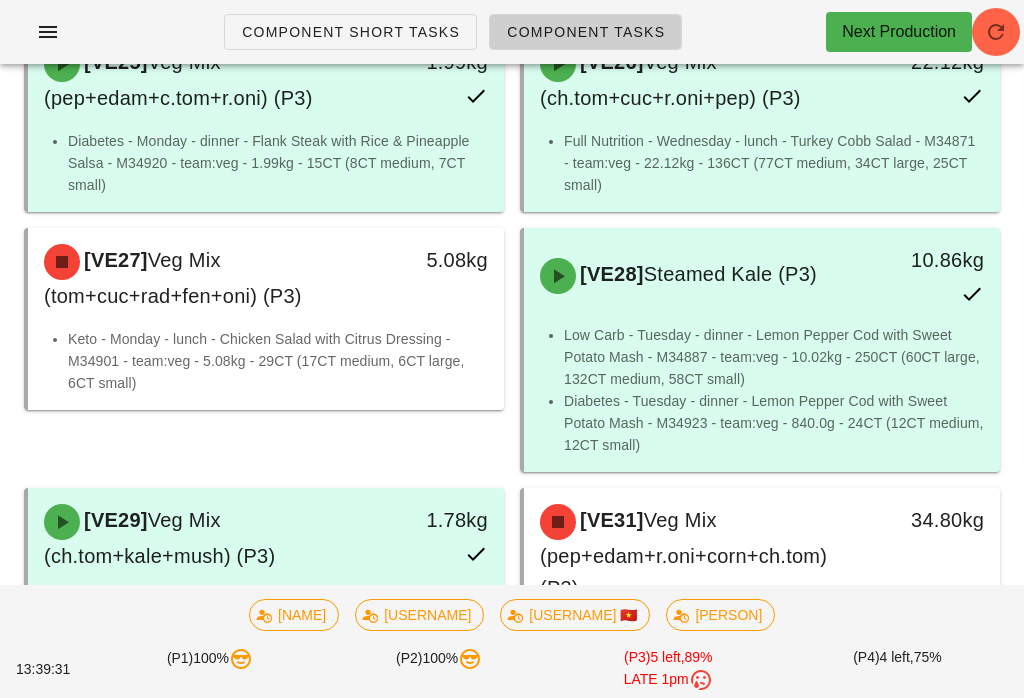 scroll, scrollTop: 13435, scrollLeft: 0, axis: vertical 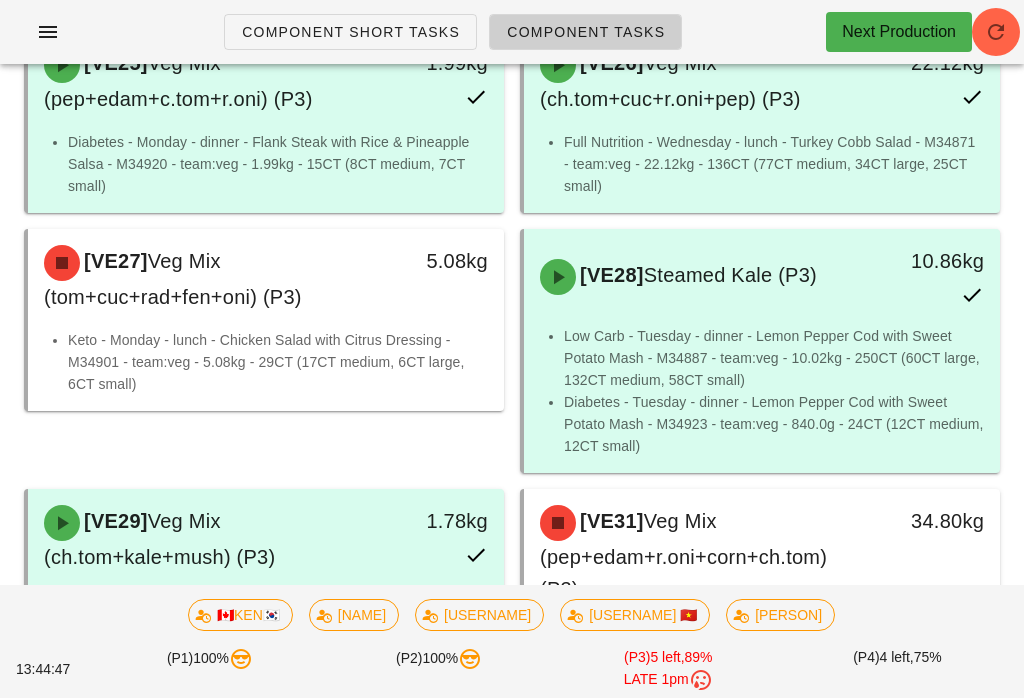 click on "Component Short Tasks" at bounding box center [350, 32] 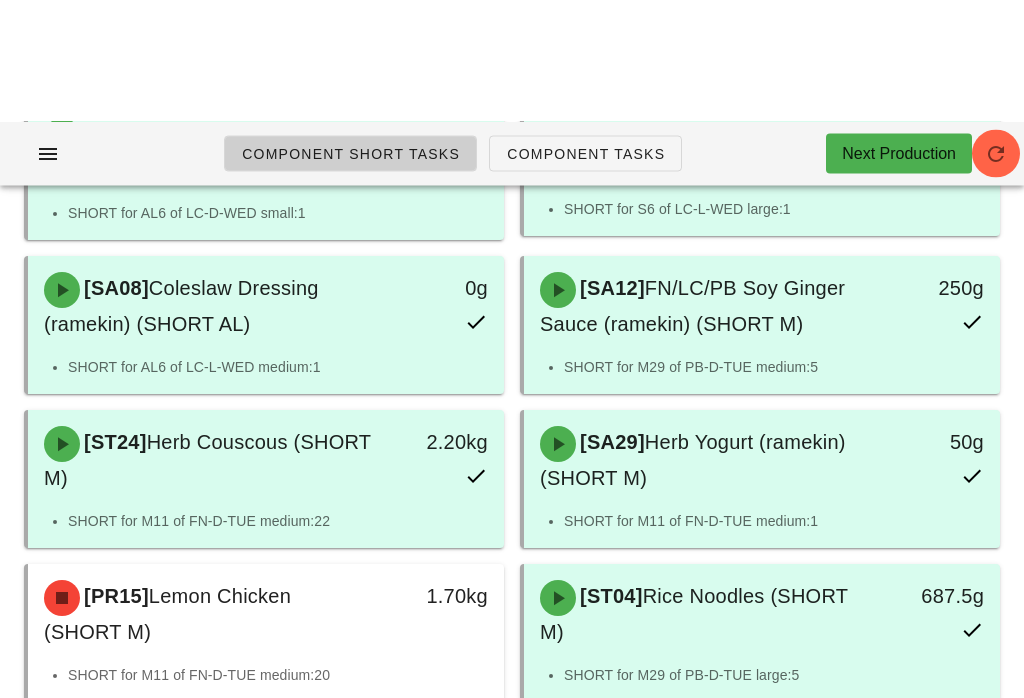 scroll, scrollTop: 0, scrollLeft: 0, axis: both 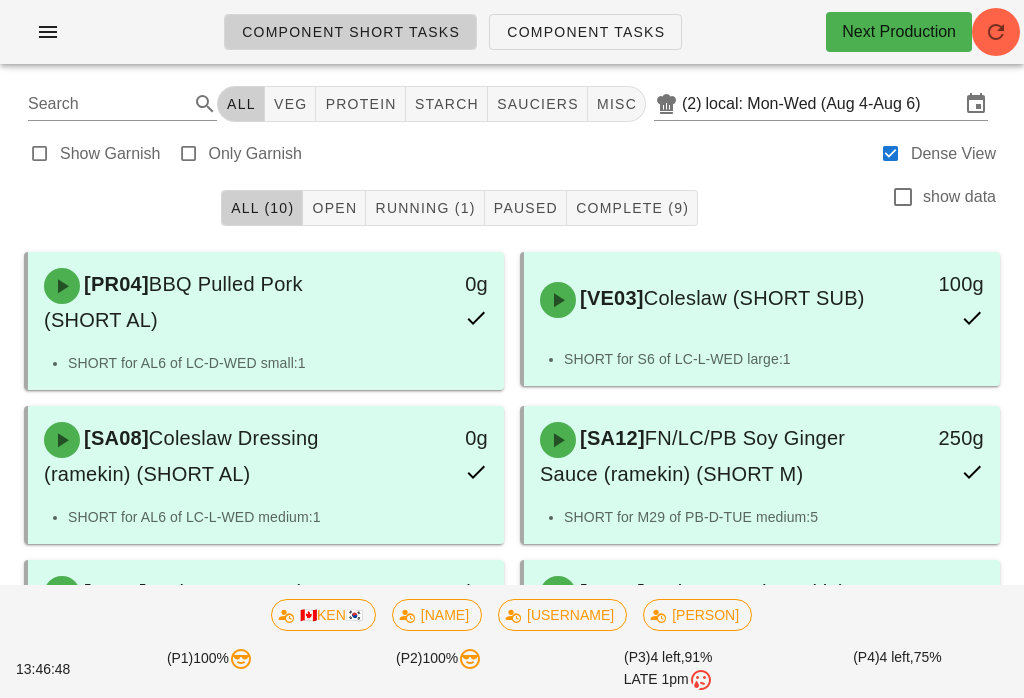 click on "All (10) Open  Running (1) Paused  Complete (9) show data" at bounding box center (512, 208) 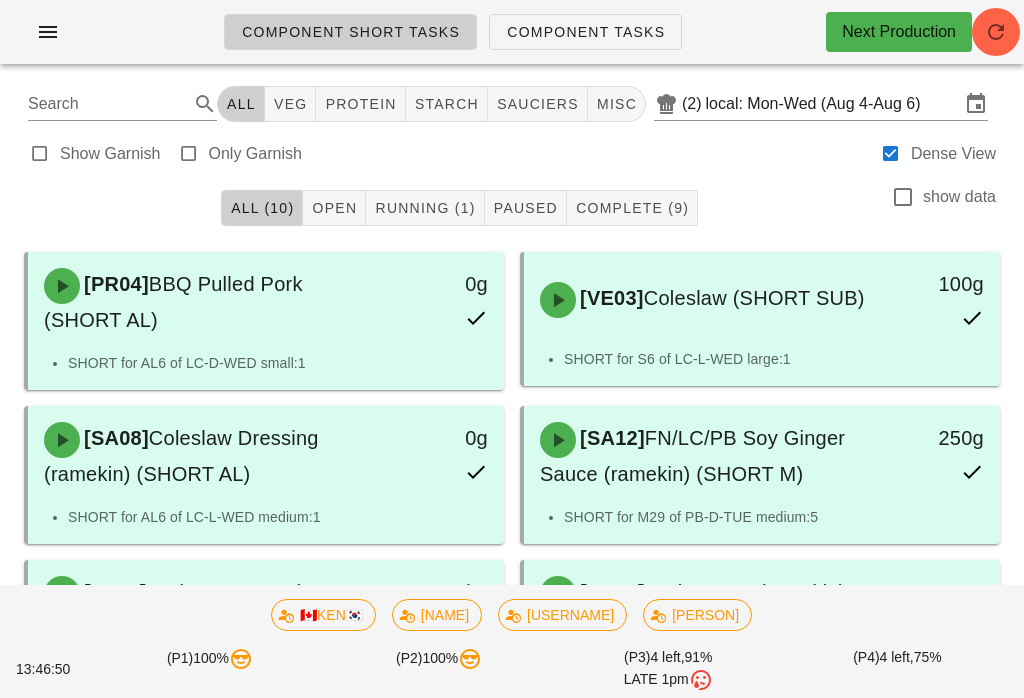 click on "All (10) Open  Running (1) Paused  Complete (9) show data" at bounding box center [512, 208] 